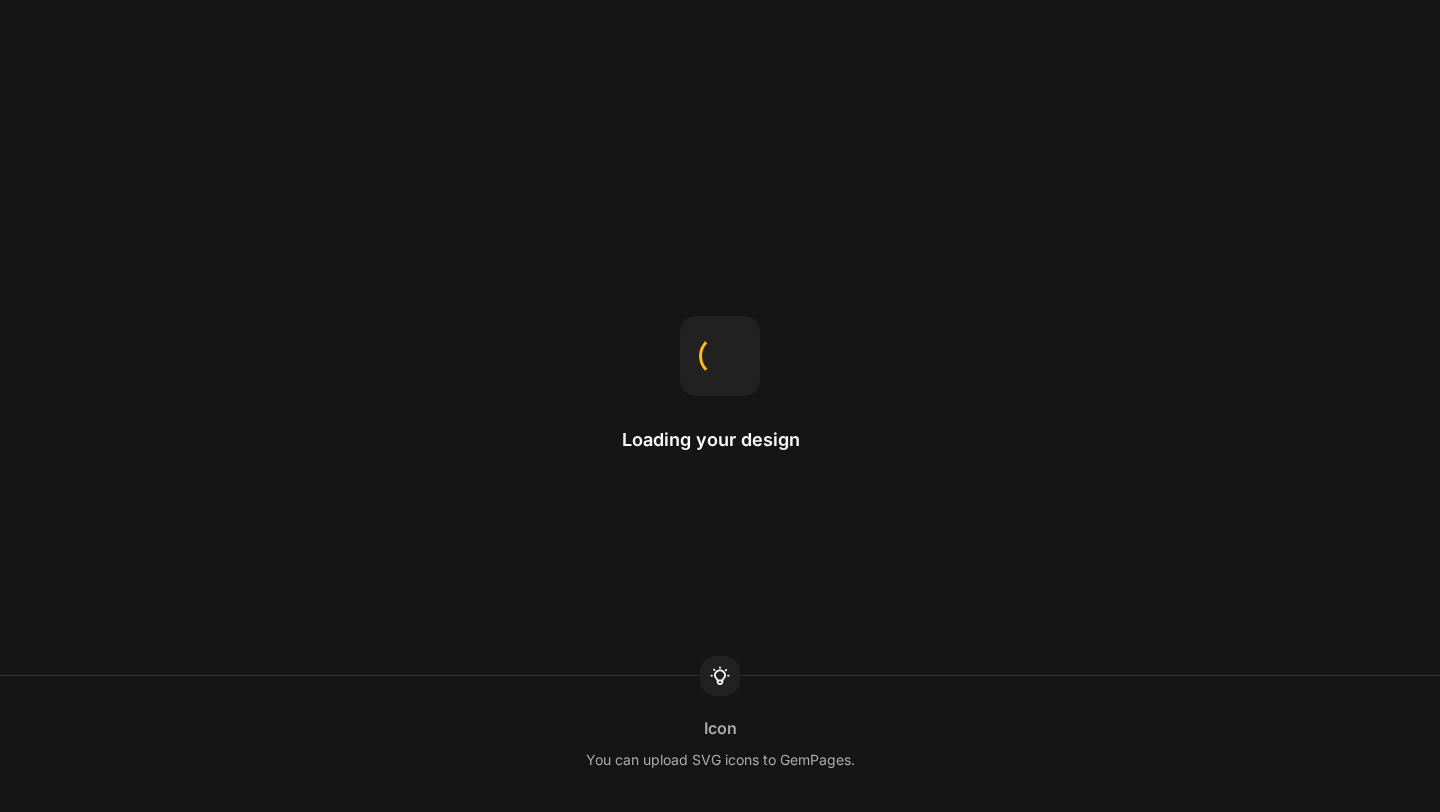 scroll, scrollTop: 0, scrollLeft: 0, axis: both 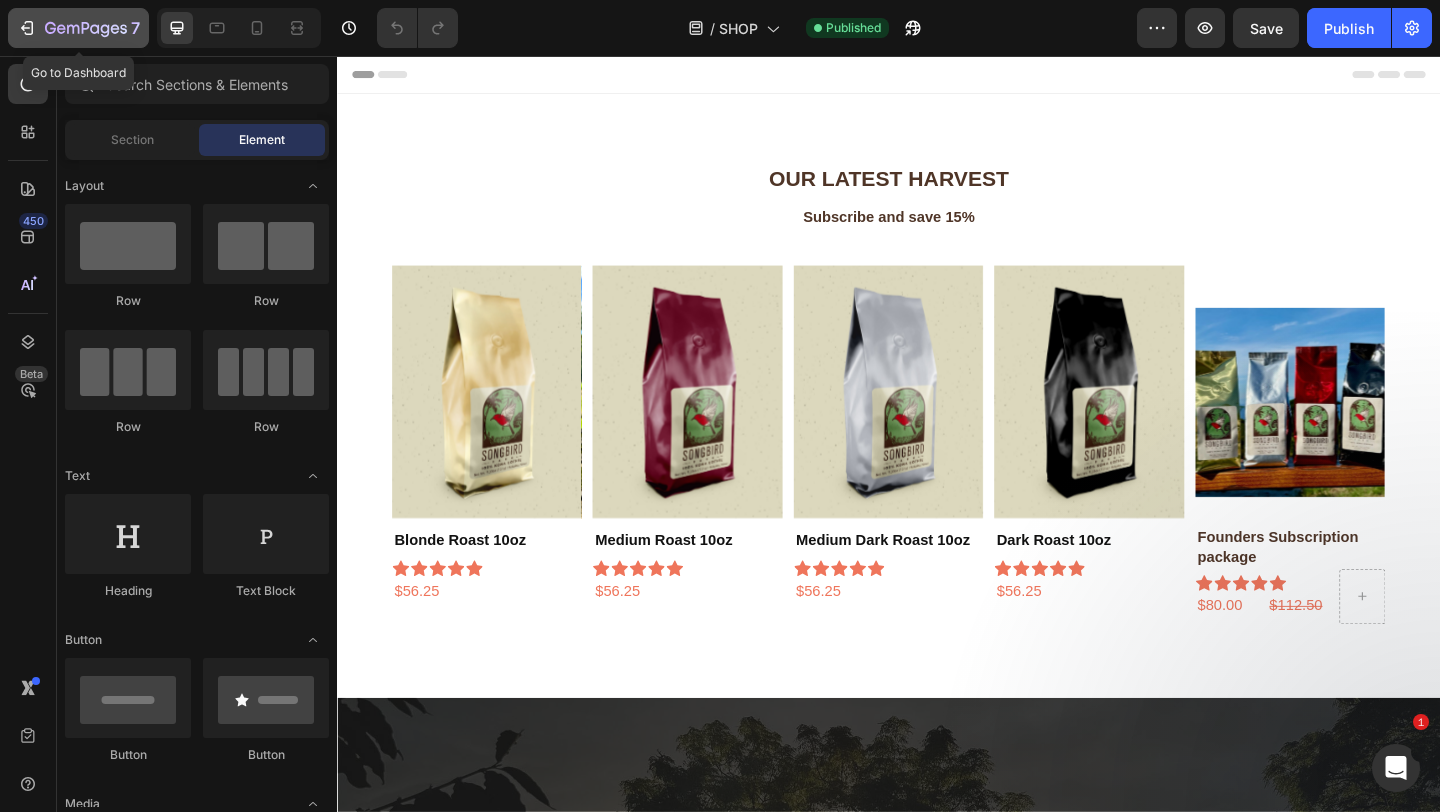 click 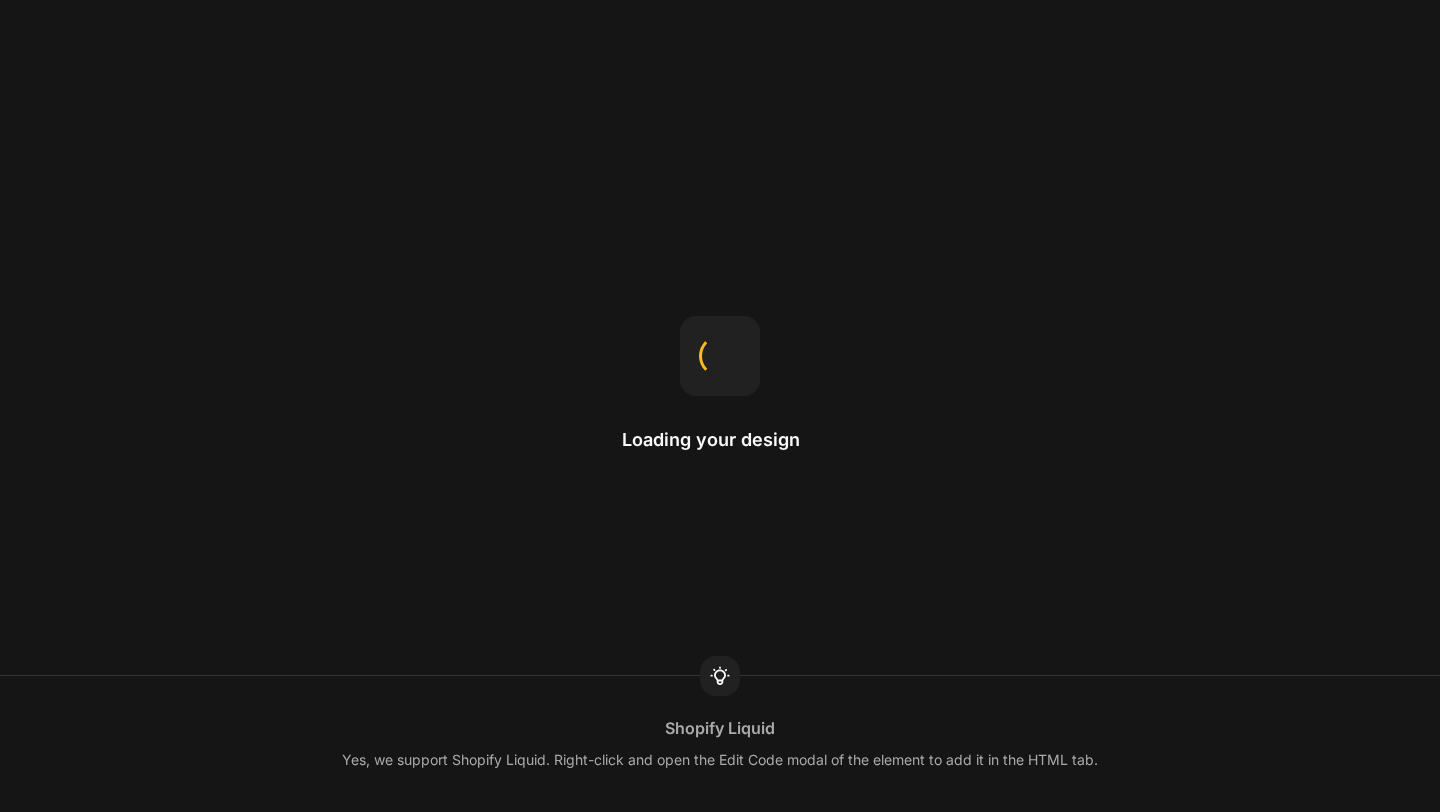 scroll, scrollTop: 0, scrollLeft: 0, axis: both 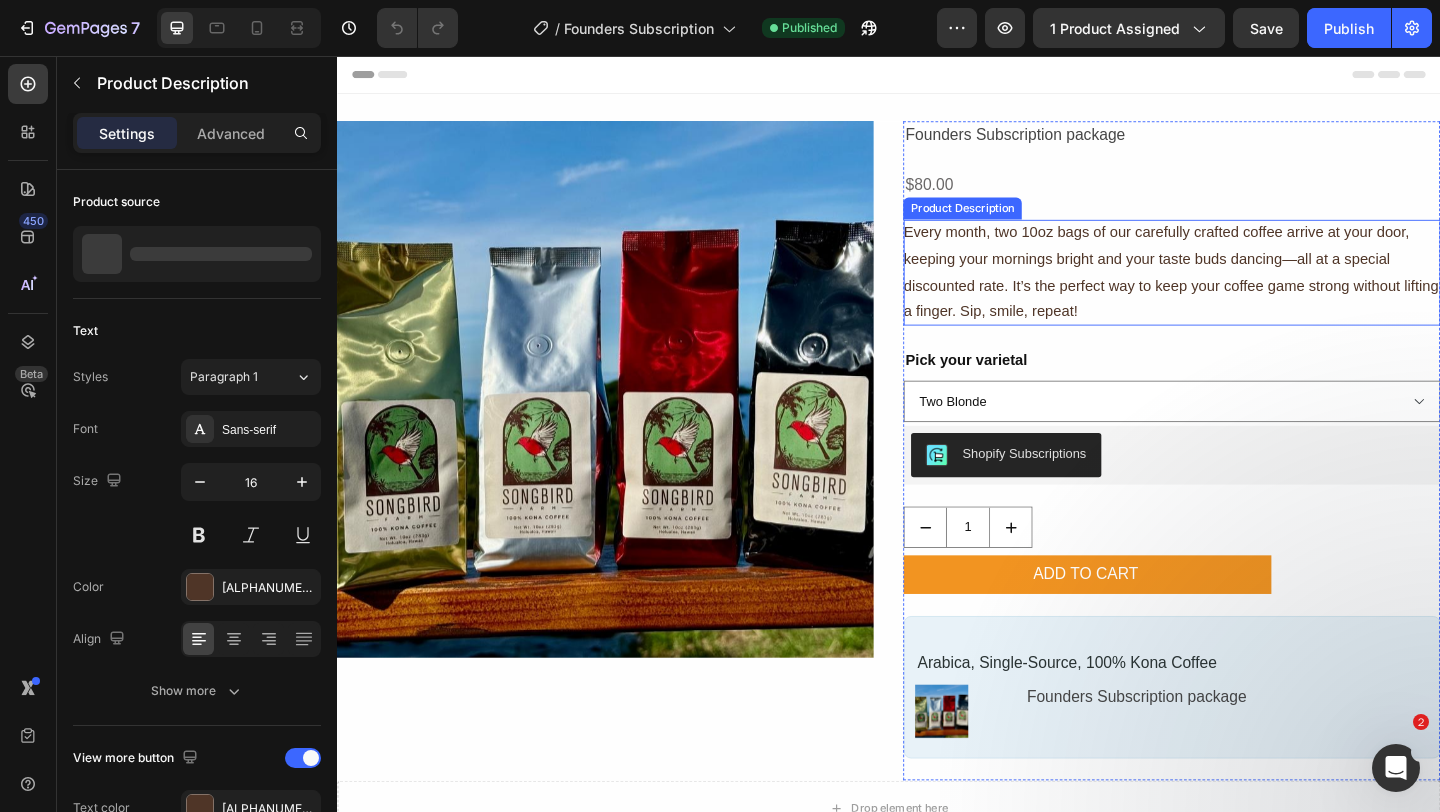 click on "Every month, two 10oz bags of our carefully crafted coffee arrive at your door, keeping your mornings bright and your taste buds dancing—all at a special discounted rate. It’s the perfect way to keep your coffee game strong without lifting a finger. Sip, smile, repeat!" at bounding box center (1245, 291) 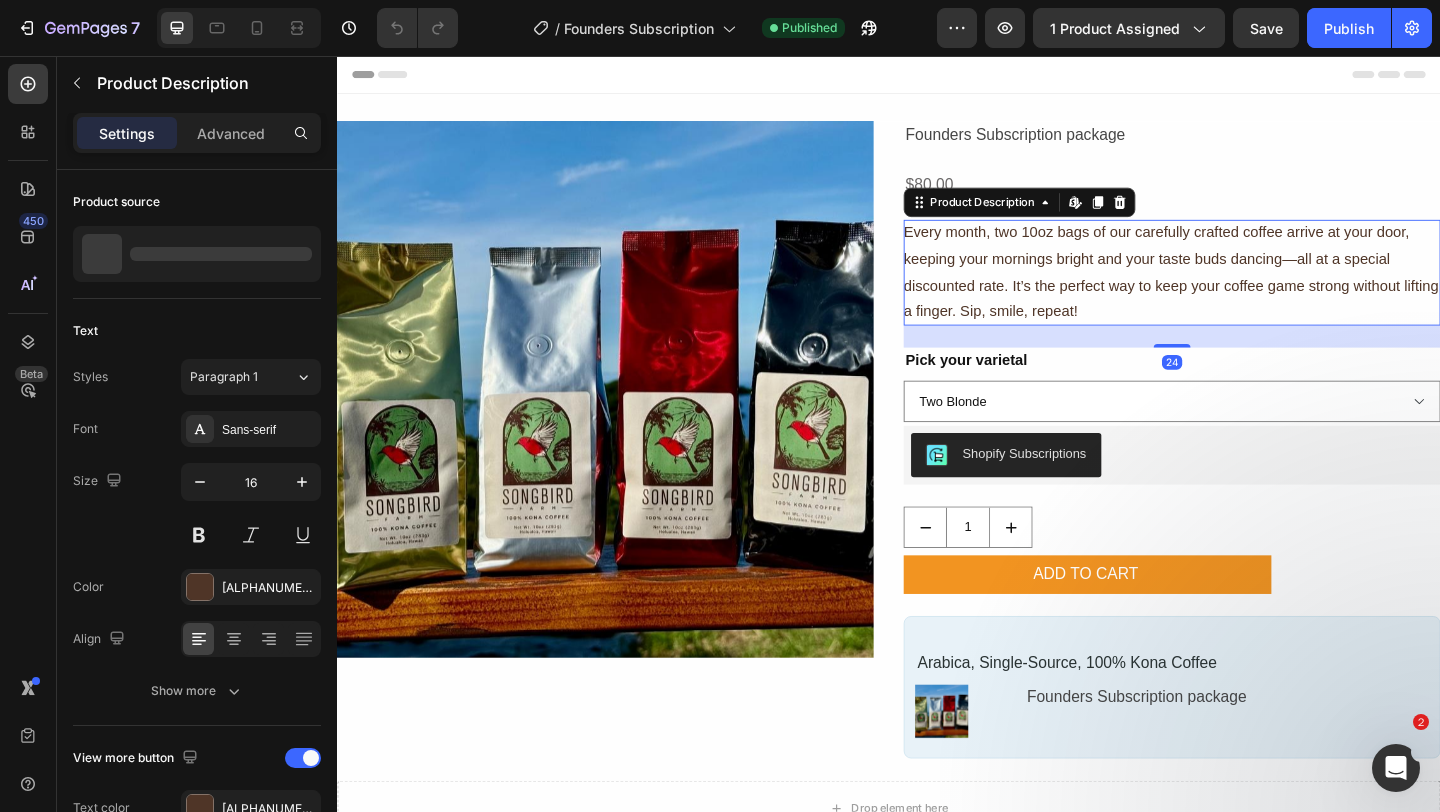 click on "Every month, two 10oz bags of our carefully crafted coffee arrive at your door, keeping your mornings bright and your taste buds dancing—all at a special discounted rate. It’s the perfect way to keep your coffee game strong without lifting a finger. Sip, smile, repeat!" at bounding box center [1245, 291] 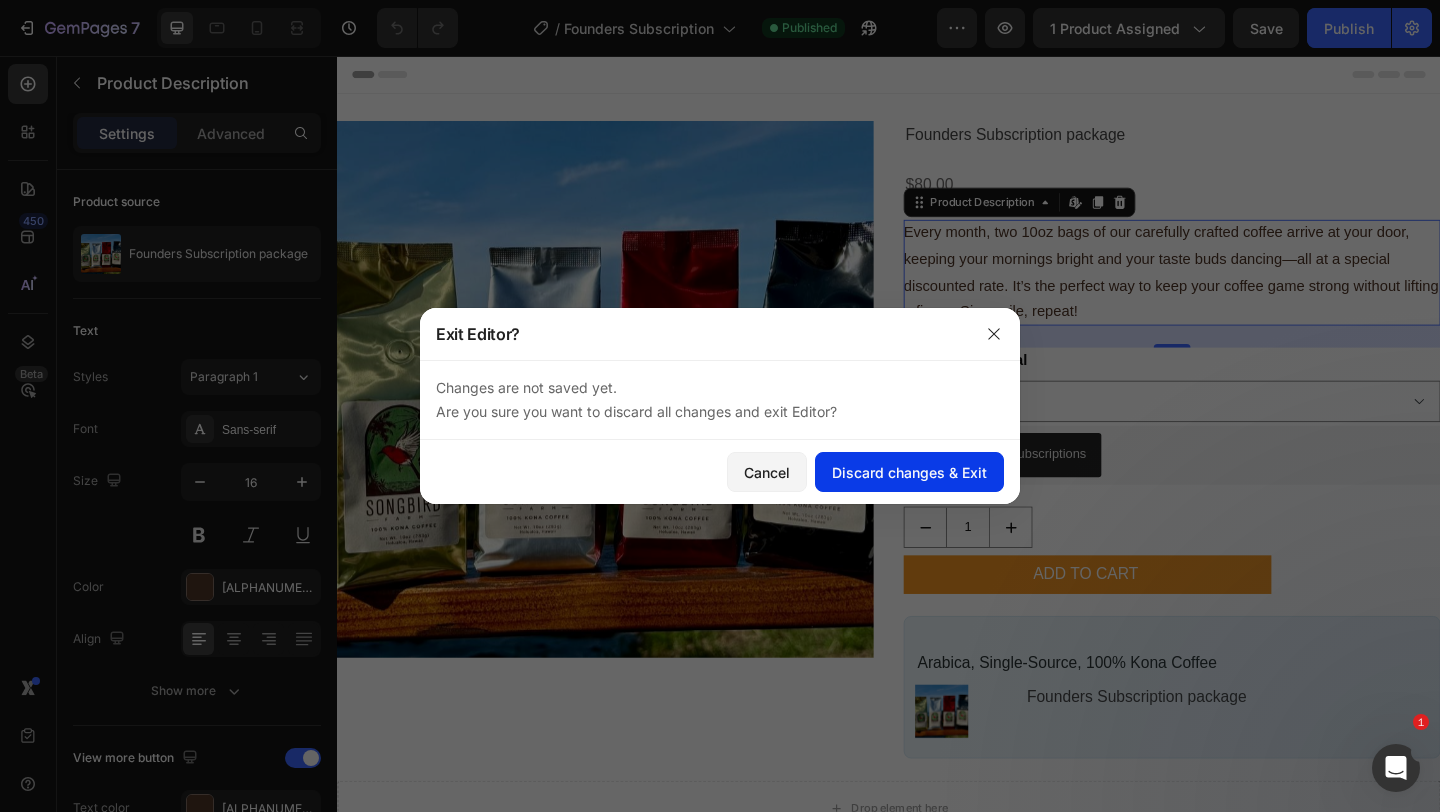 click on "Discard changes & Exit" at bounding box center (909, 472) 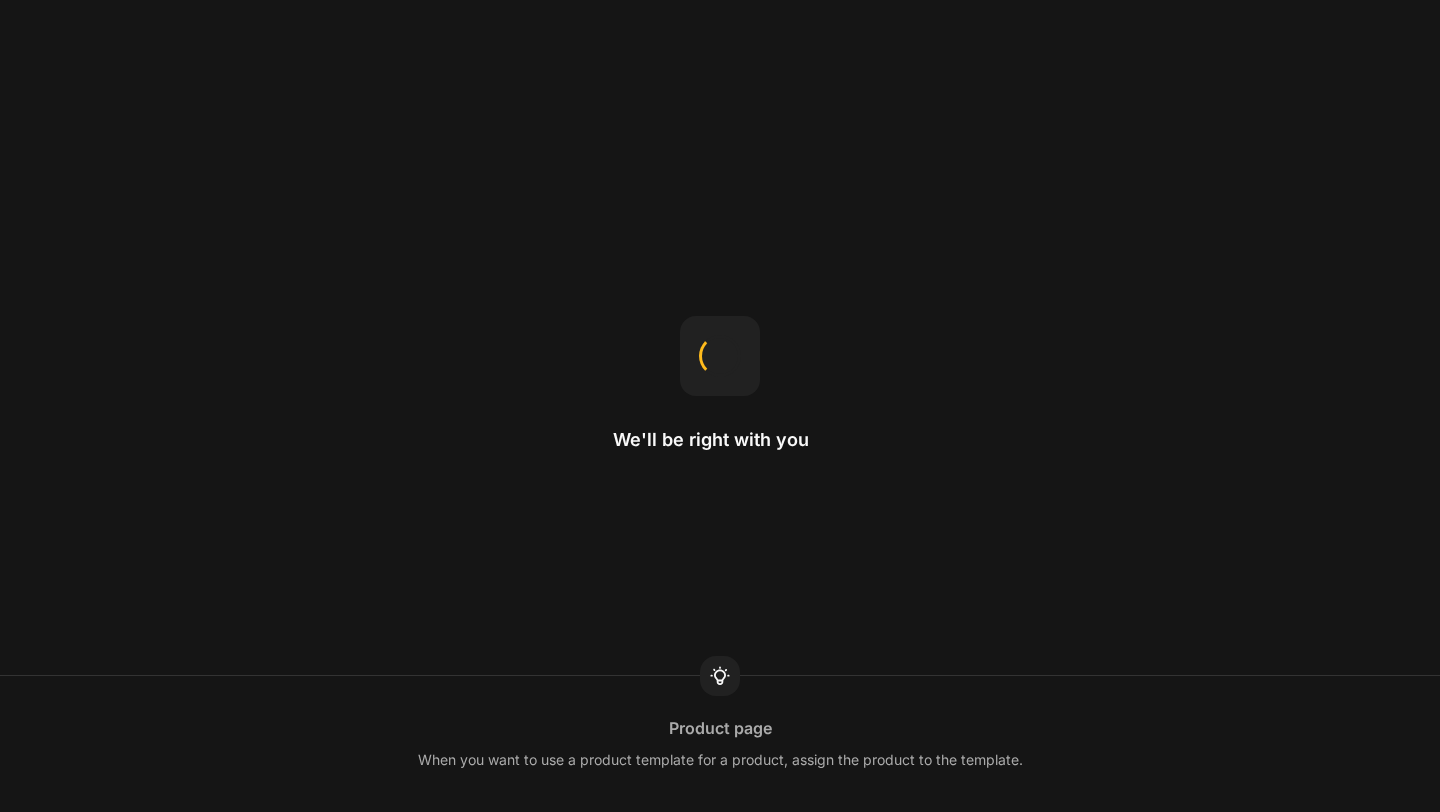 scroll, scrollTop: 0, scrollLeft: 0, axis: both 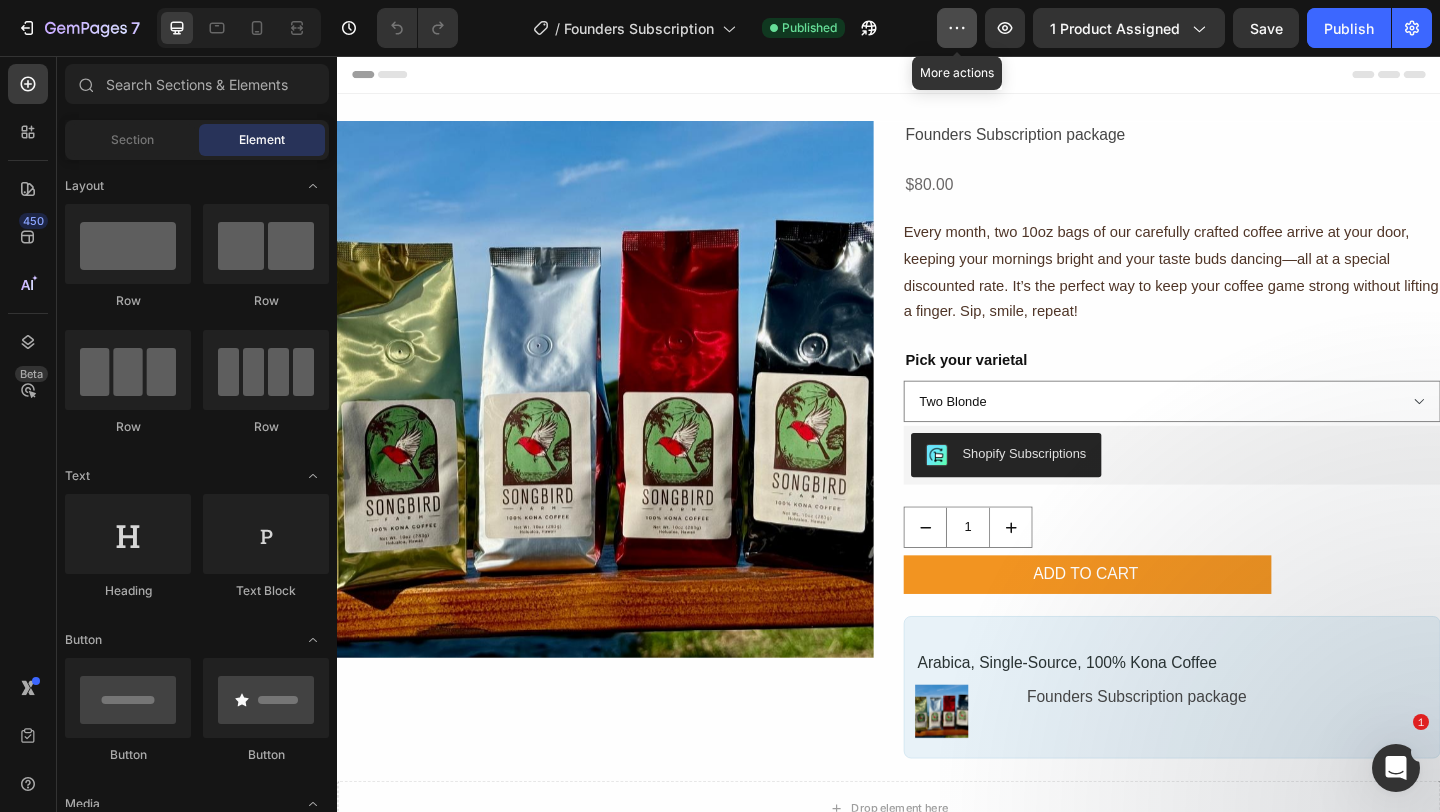 click 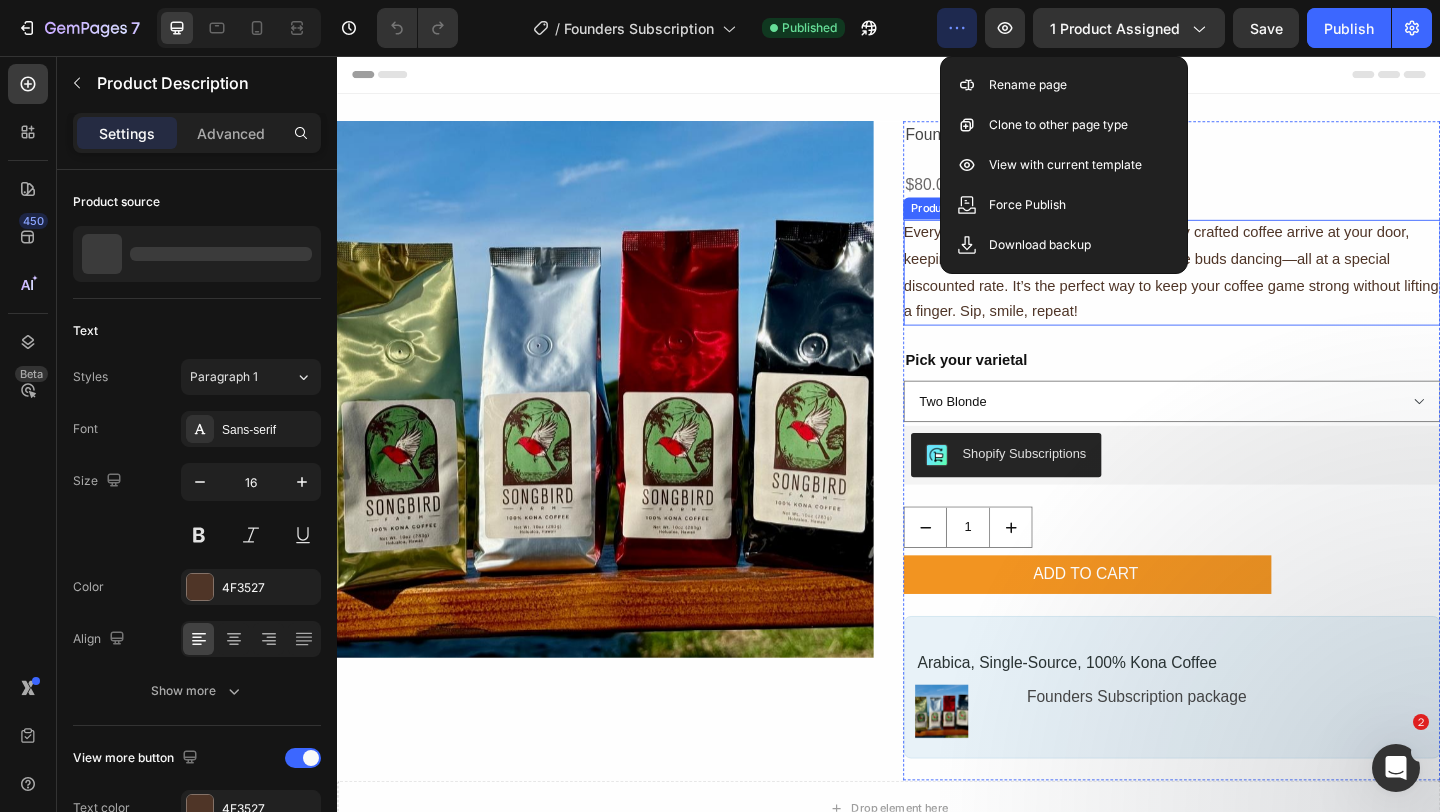 click on "Every month, two 10oz bags of our carefully crafted coffee arrive at your door, keeping your mornings bright and your taste buds dancing—all at a special discounted rate. It’s the perfect way to keep your coffee game strong without lifting a finger. Sip, smile, repeat!" at bounding box center (1245, 291) 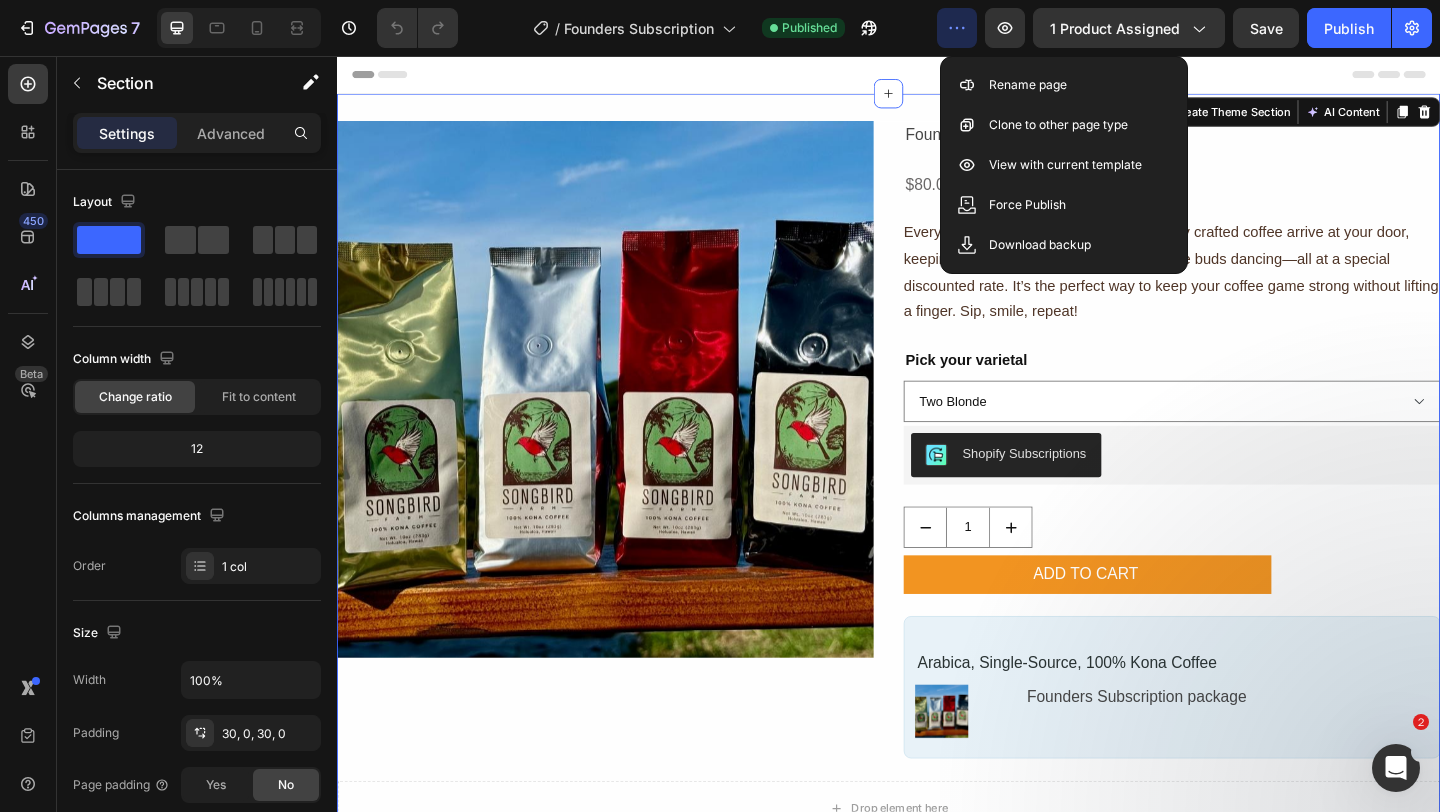 click on "Product Images Founders Subscription package Product Title $80.00 Product Price Product Price Every month, two 10oz bags of our carefully crafted coffee arrive at your door, keeping your mornings bright and your taste buds dancing—all at a special discounted rate. It’s the perfect way to keep your coffee game strong without lifting a finger. Sip, smile, repeat!   Product Description Pick your varietal   Two Blonde Blonde & Medium Blonde & Medium Dark Blonde & Dark Two Medium Medium & Medium Dark Medium & Dark Two Medium Dark Medium Dark & Dark Two Dark Product Variants & Swatches Shopify Subscriptions Shopify Subscriptions Row
1
Product Quantity ADD TO CART Add to Cart Arabica, Single-Source, 100% Kona Coffee Text Block Product Images Founders Subscription package Product Title Row Row Row Row Row
Drop element here Product Section 1   You can create reusable sections Create Theme Section AI Content Write with GemAI What would you like to describe here?" at bounding box center (937, 515) 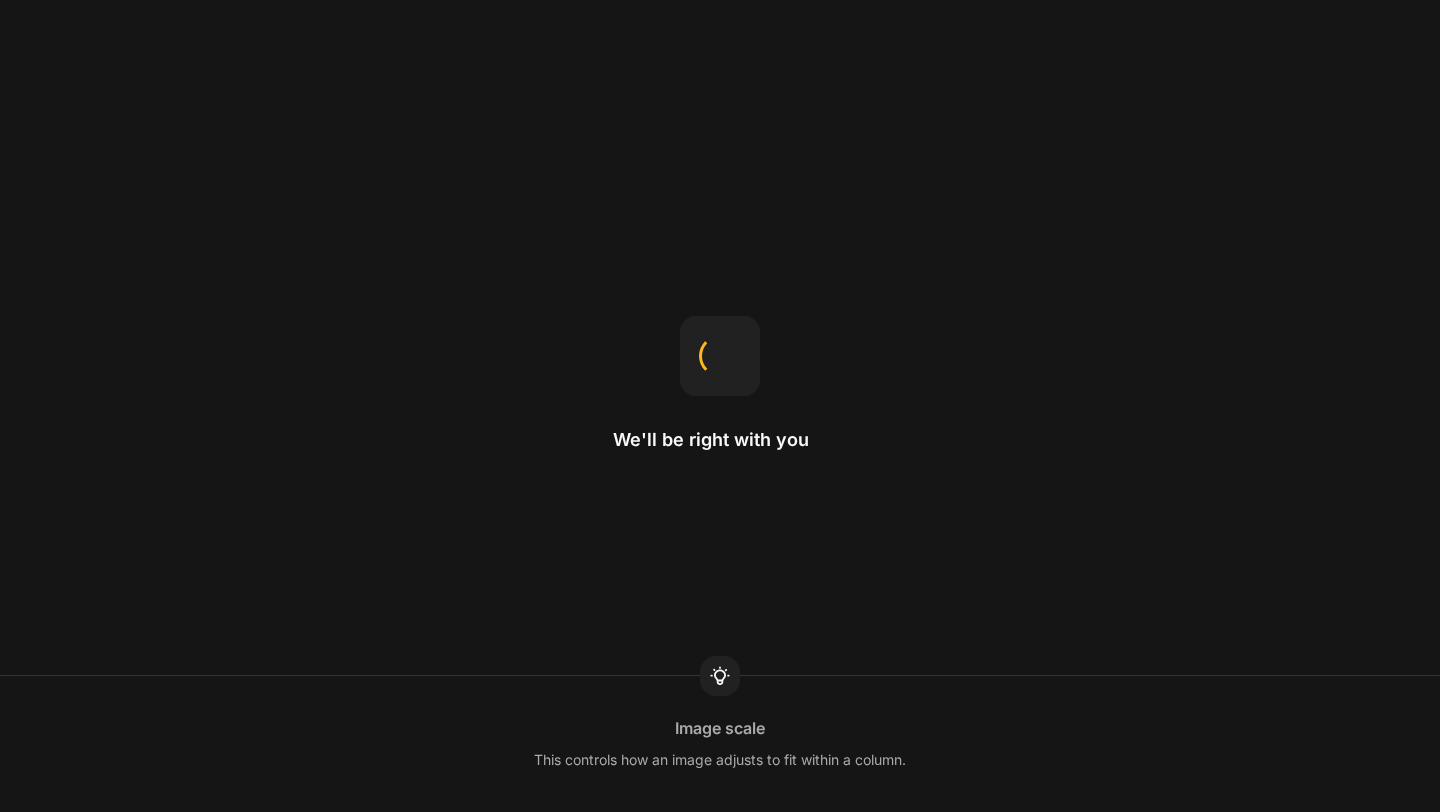 scroll, scrollTop: 0, scrollLeft: 0, axis: both 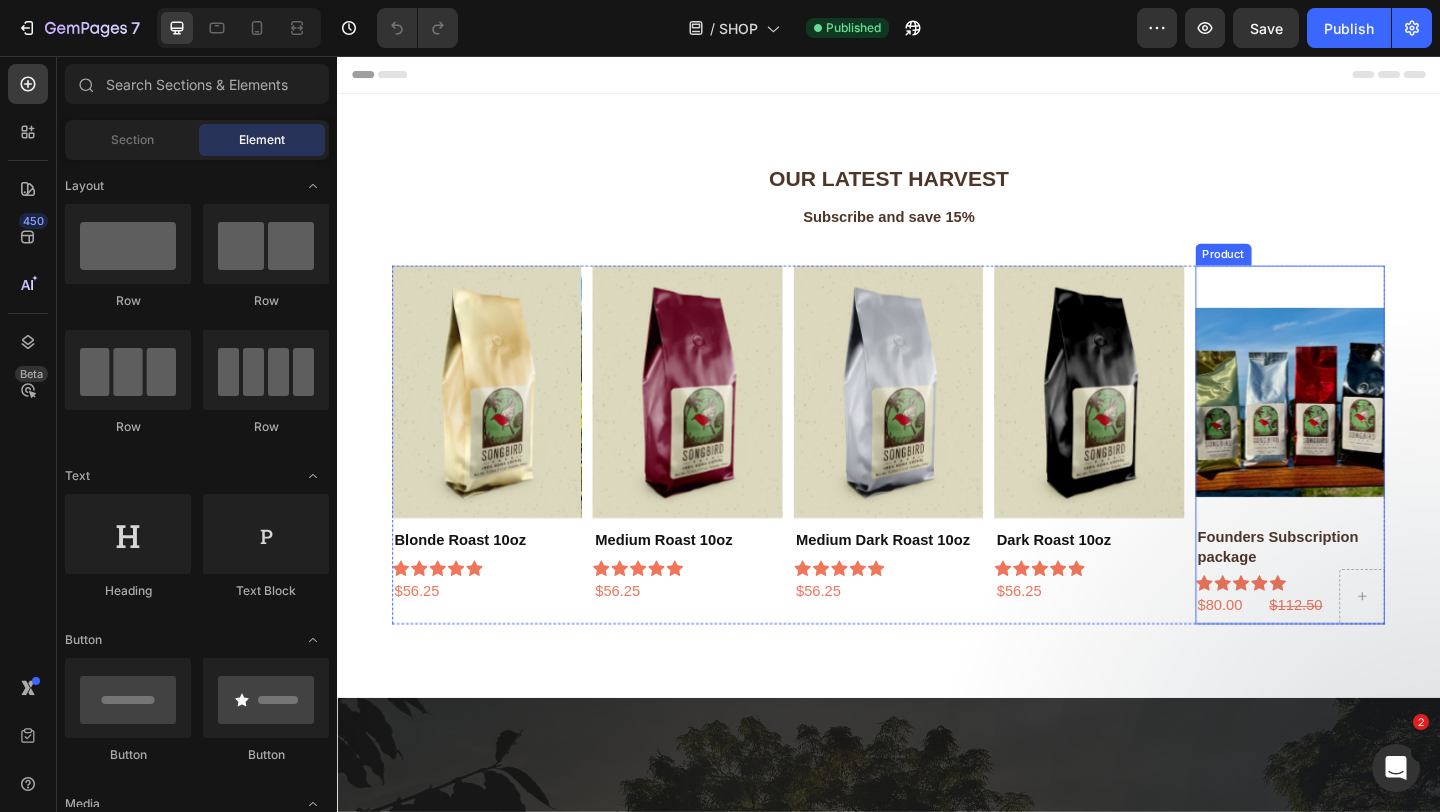 click on "Product Images" at bounding box center [1374, 410] 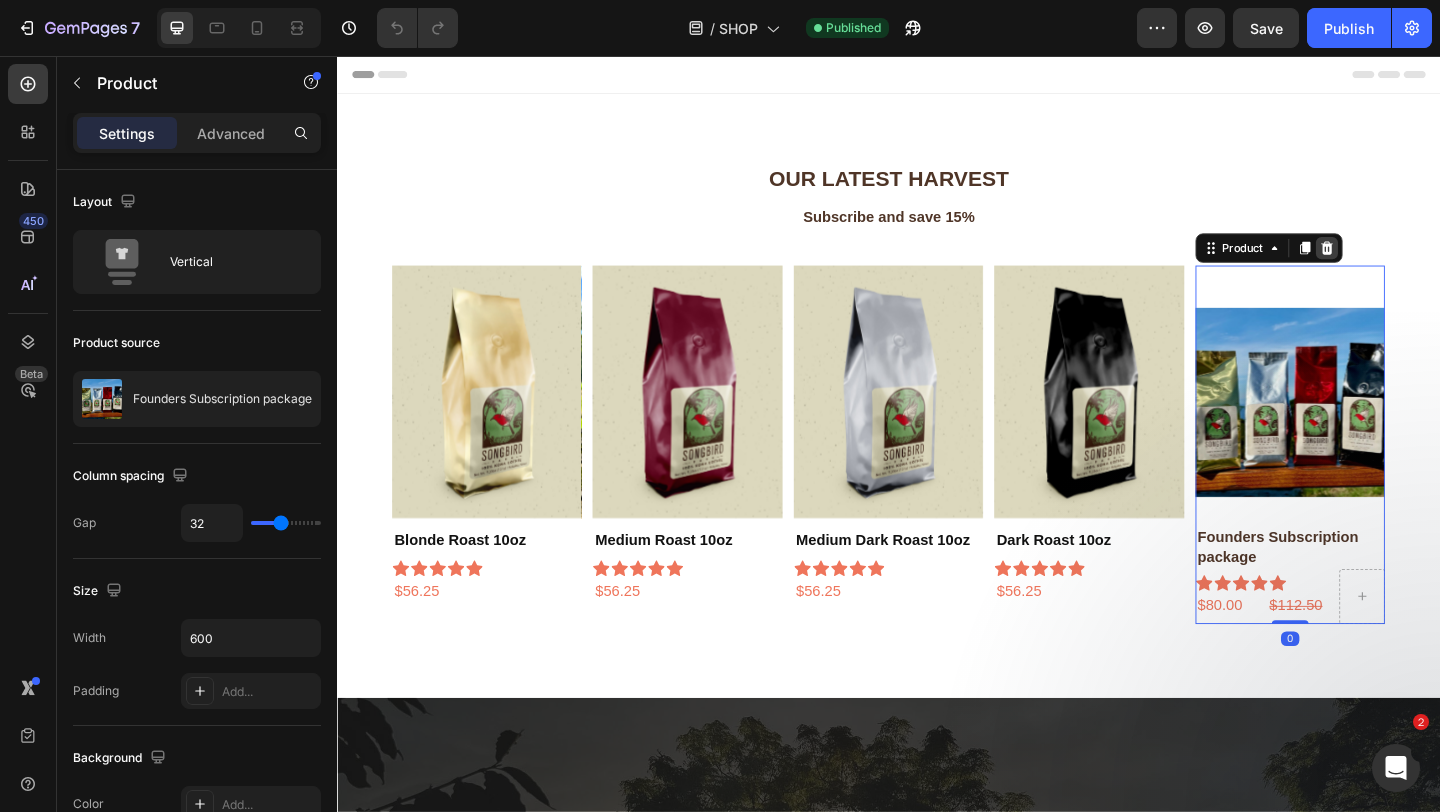 click 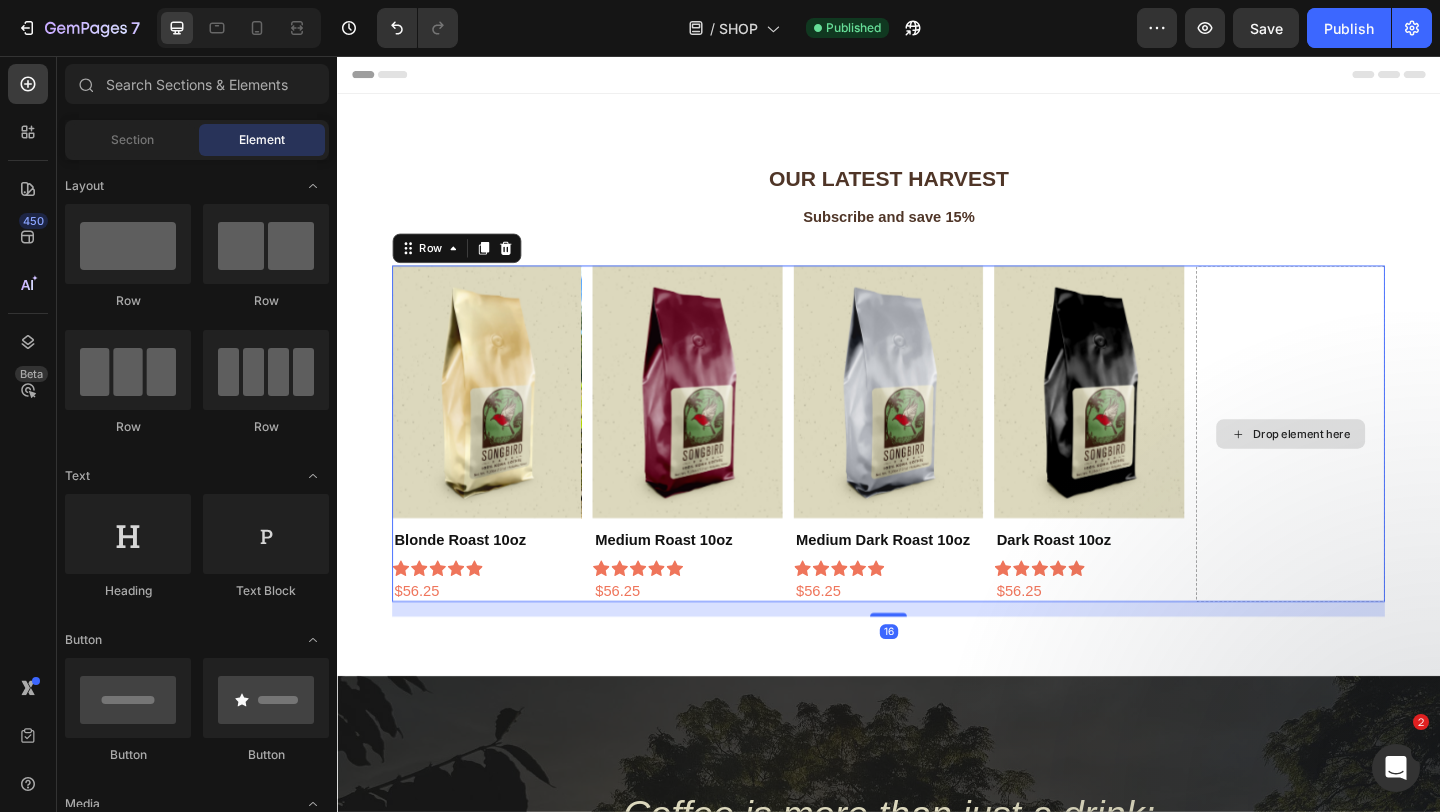 click on "Drop element here" at bounding box center (1374, 467) 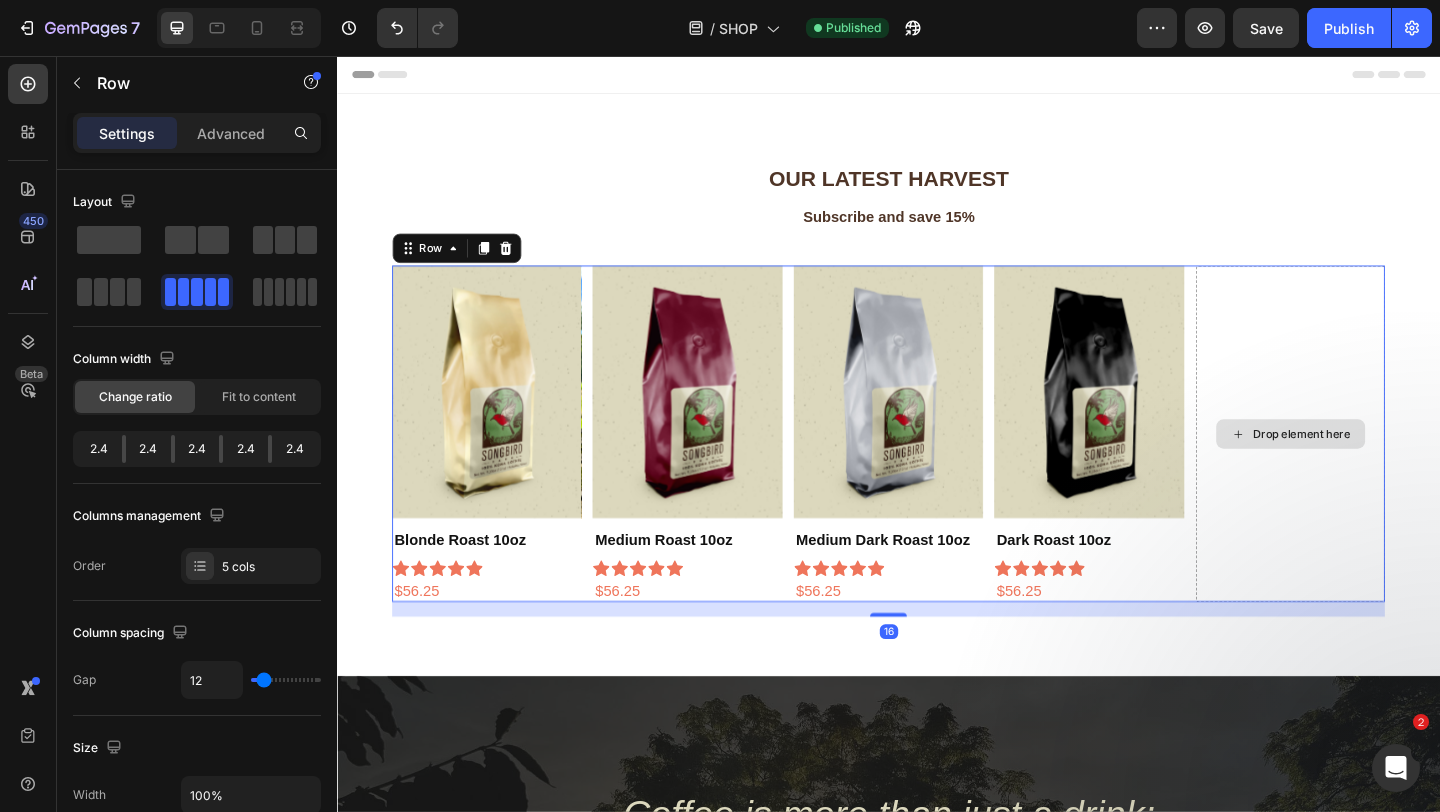 click on "Drop element here" at bounding box center [1374, 467] 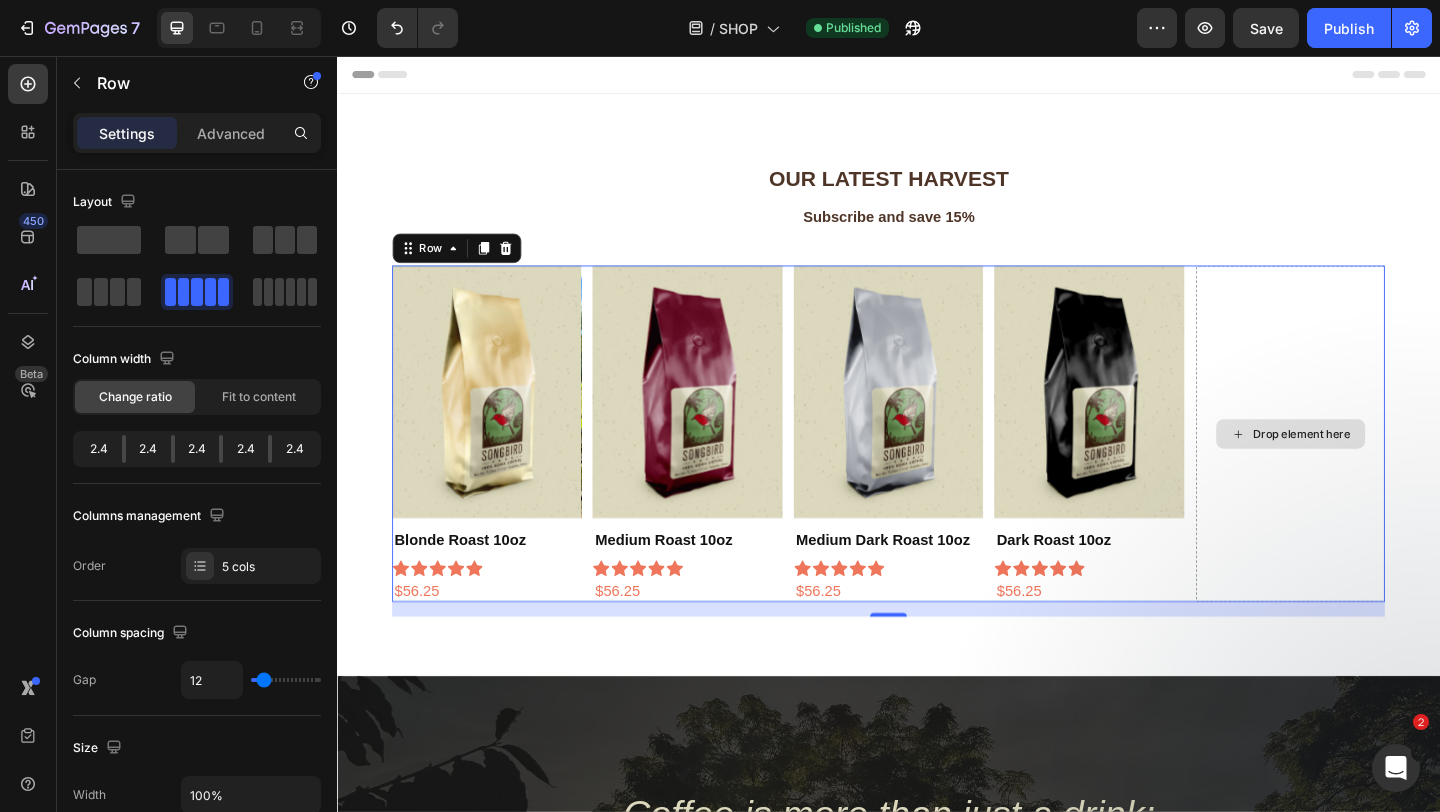 click on "Drop element here" at bounding box center (1374, 467) 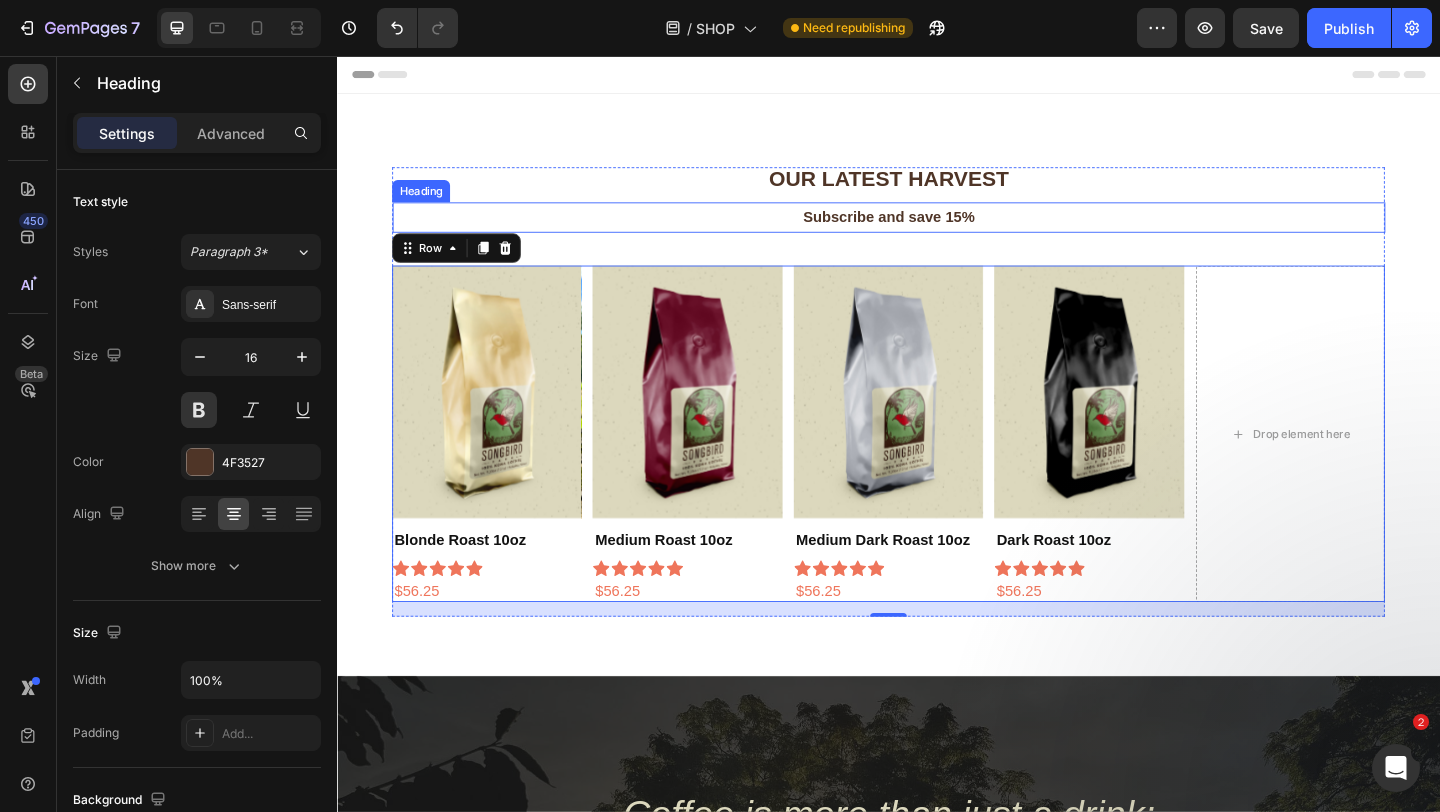 click on "Subscribe and save 15%" at bounding box center [937, 231] 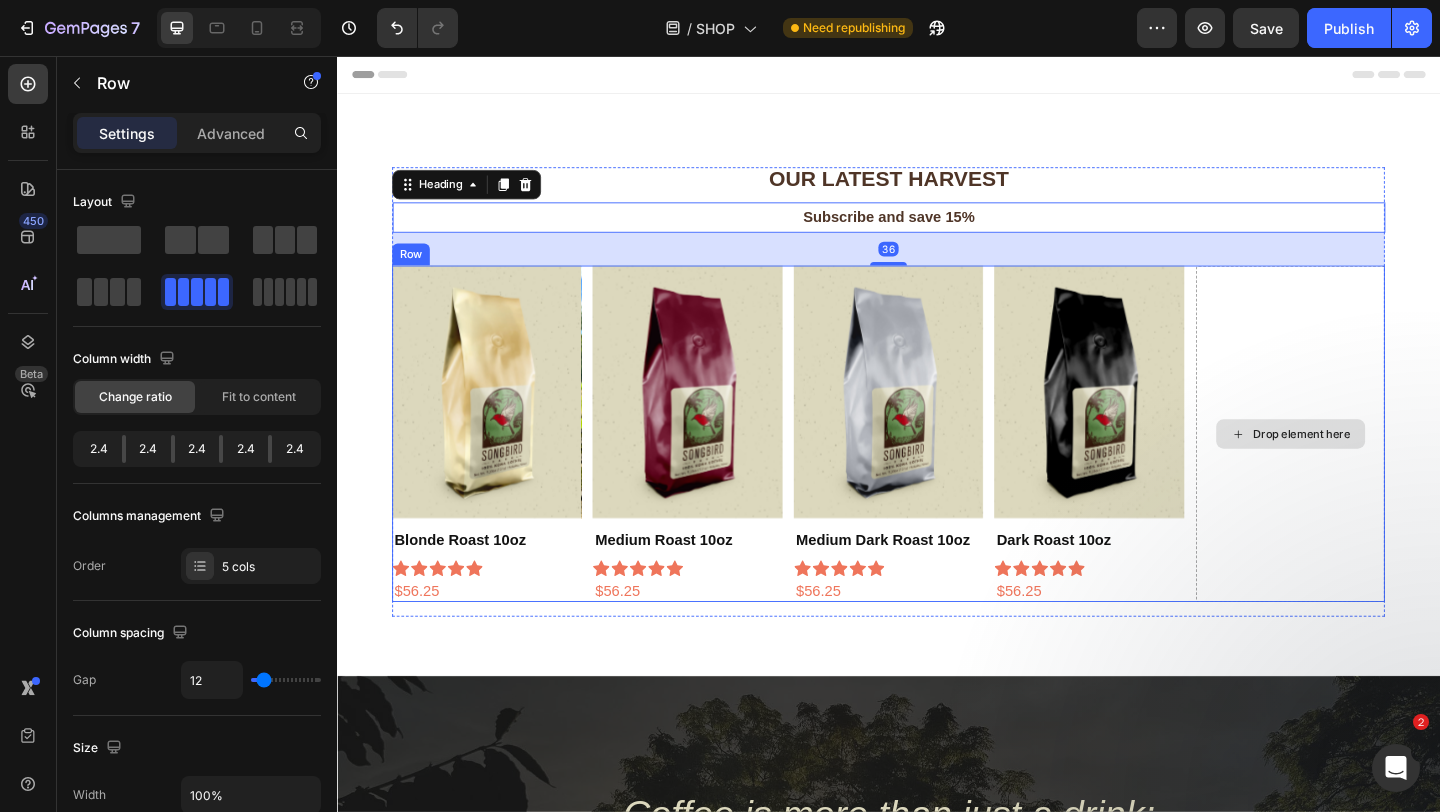click on "Drop element here" at bounding box center [1374, 467] 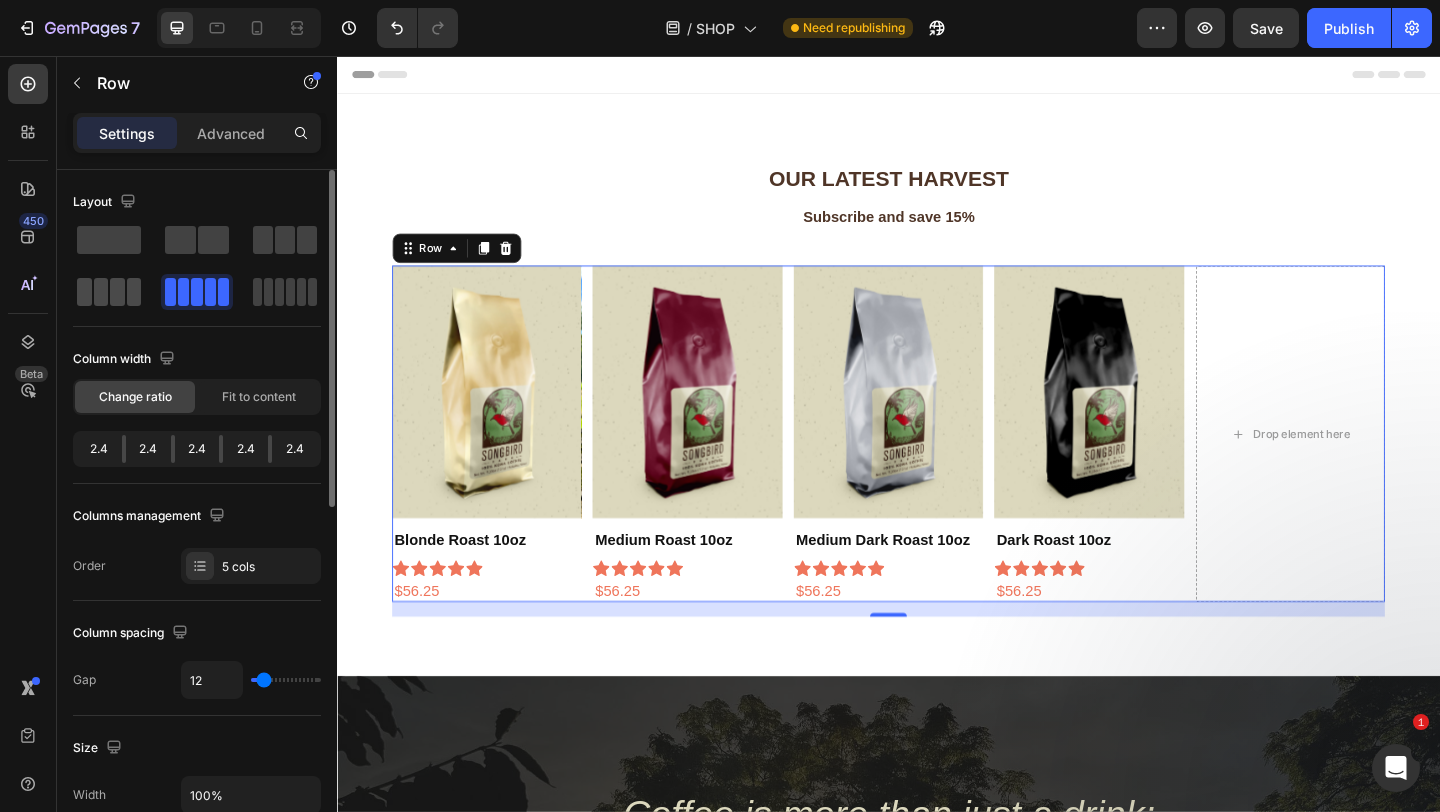 click 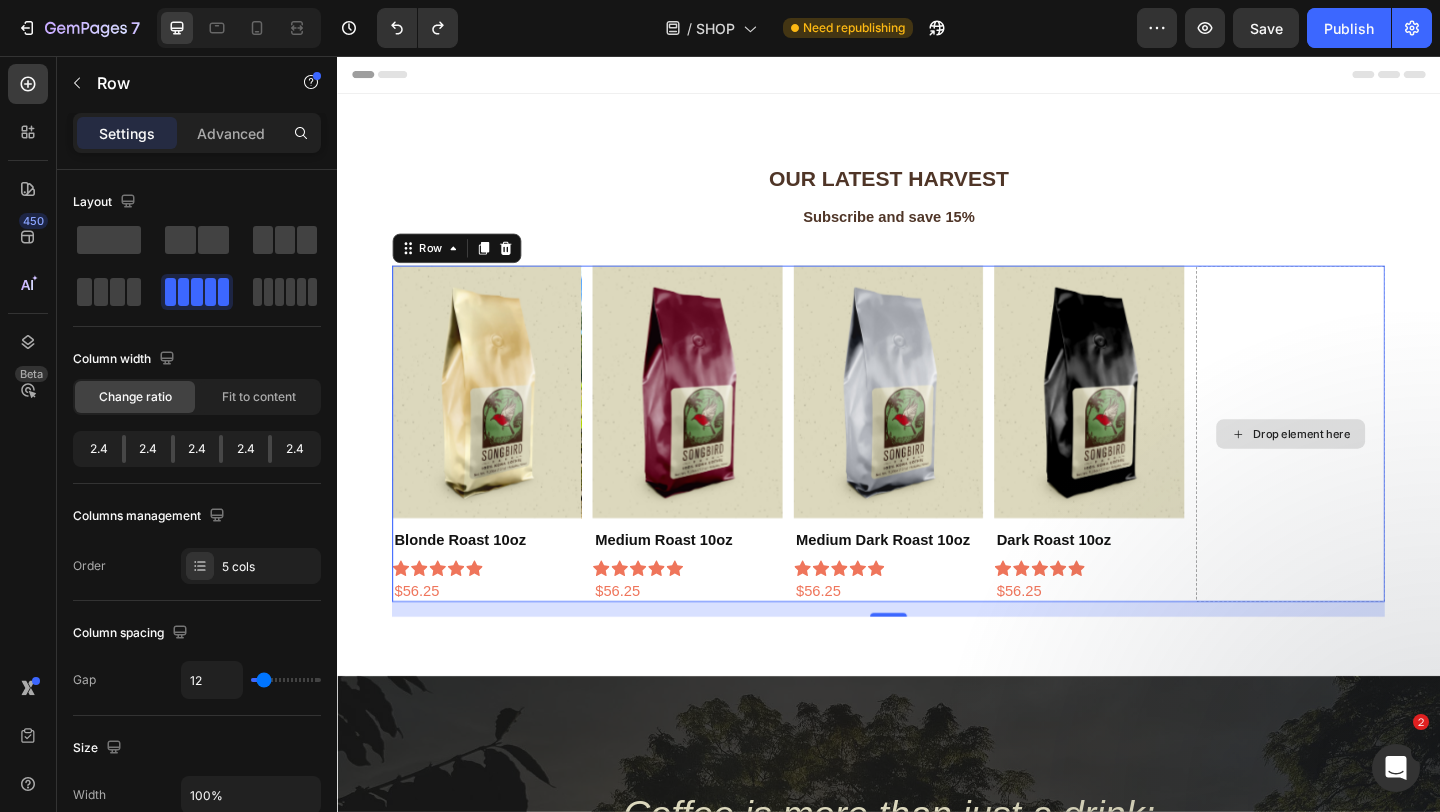 click on "Drop element here" at bounding box center (1374, 467) 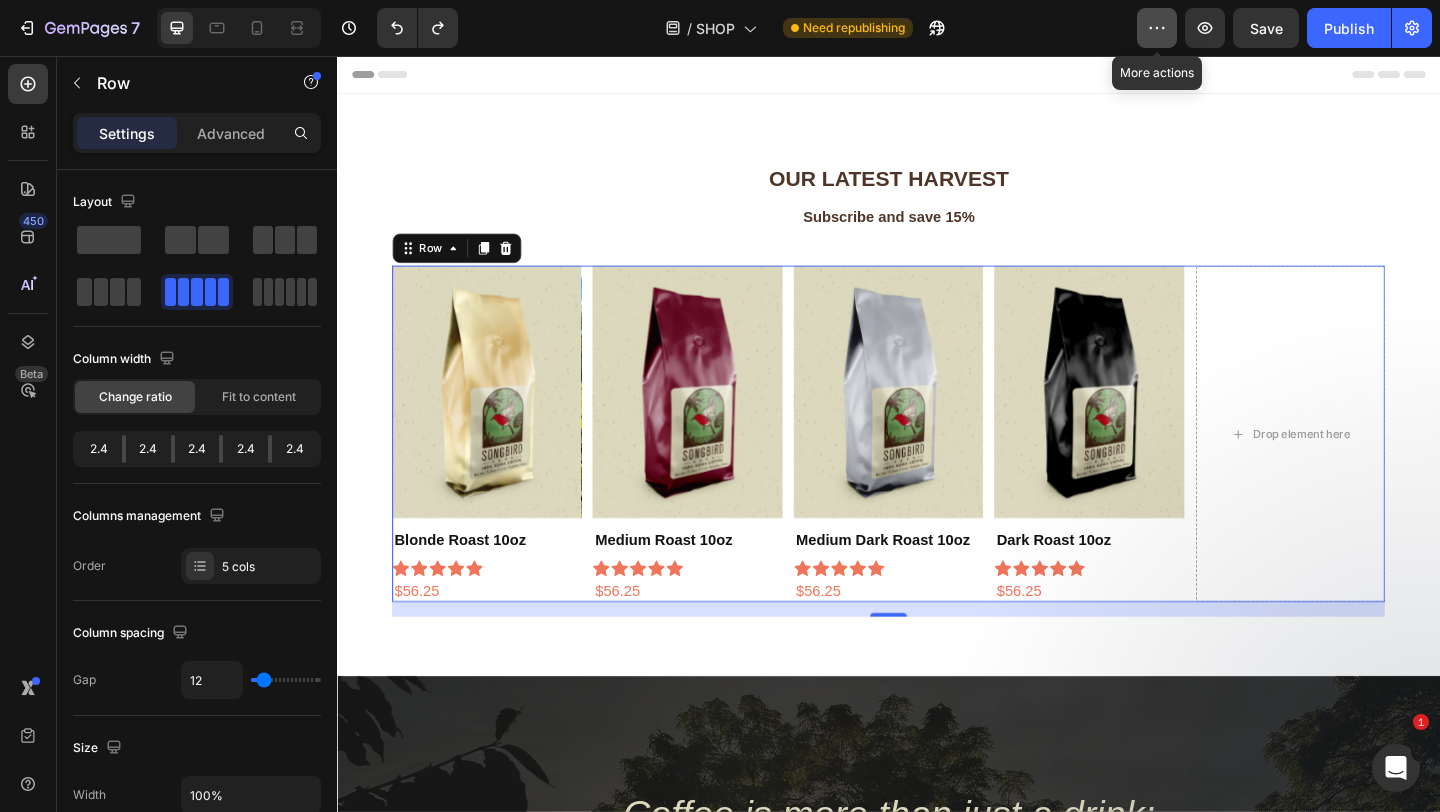 click 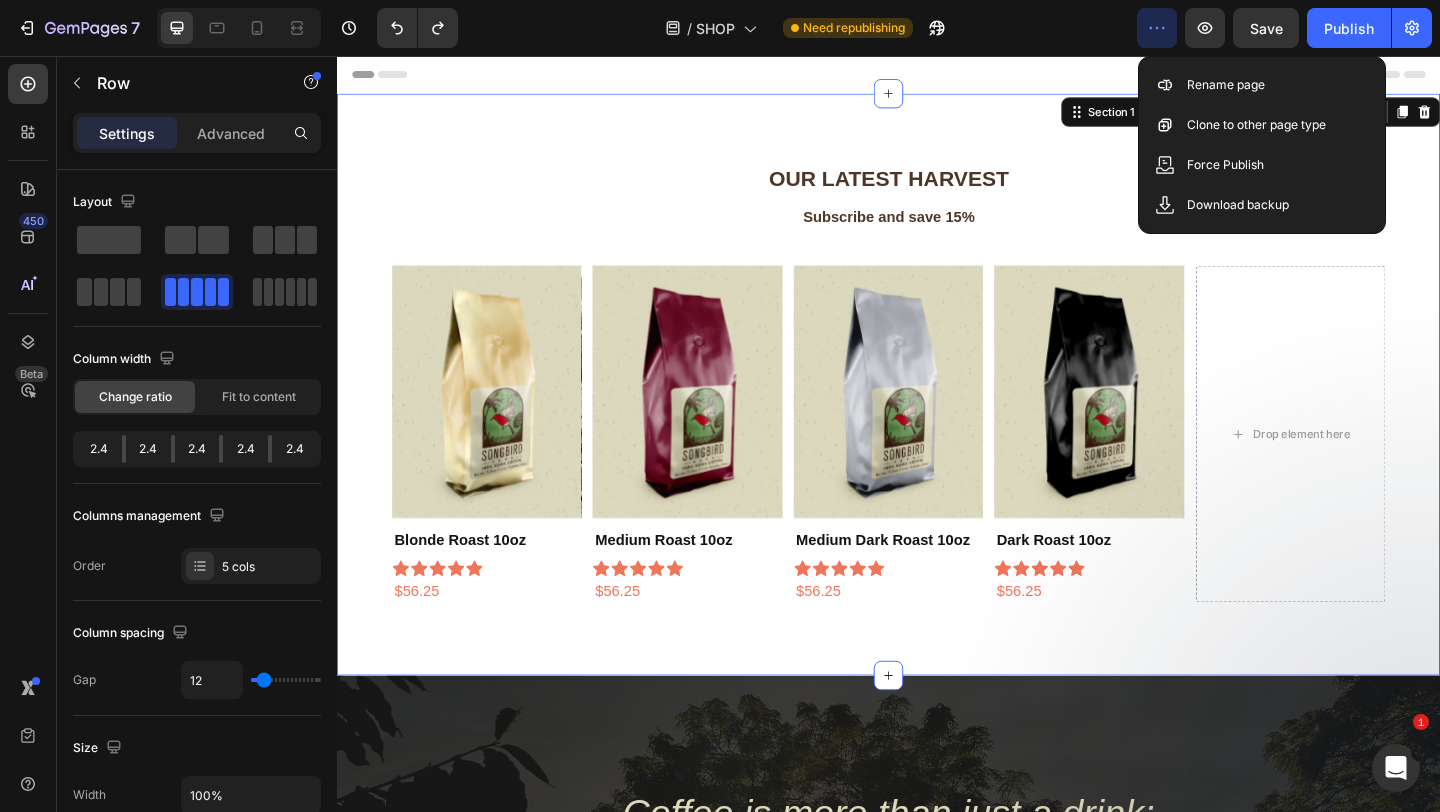 click on "OUR LATEST HARVEST Heading Subscribe and save 15% Heading Product Images Dark Roast 10oz Product Title Icon Icon Icon Icon Icon Icon List Row $56.25 Product Price Product Price Row Product
Drop element here Product Images Medium Dark Roast 10oz Product Title Icon Icon Icon Icon Icon Icon List Row $56.25 Product Price Product Price Row Product Product Images Medium Roast 10oz Product Title Icon Icon Icon Icon Icon Icon List Row $56.25 Product Price Product Price Row Product Product Images Blonde Roast 10oz Product Title Icon Icon Icon Icon Icon Icon List Row $56.25 Product Price Product Price Row Product Row Row Section 1   You can create reusable sections Create Theme Section AI Content Write with GemAI What would you like to describe here? Tone and Voice Persuasive Product Getting products... Show more Generate" at bounding box center (937, 413) 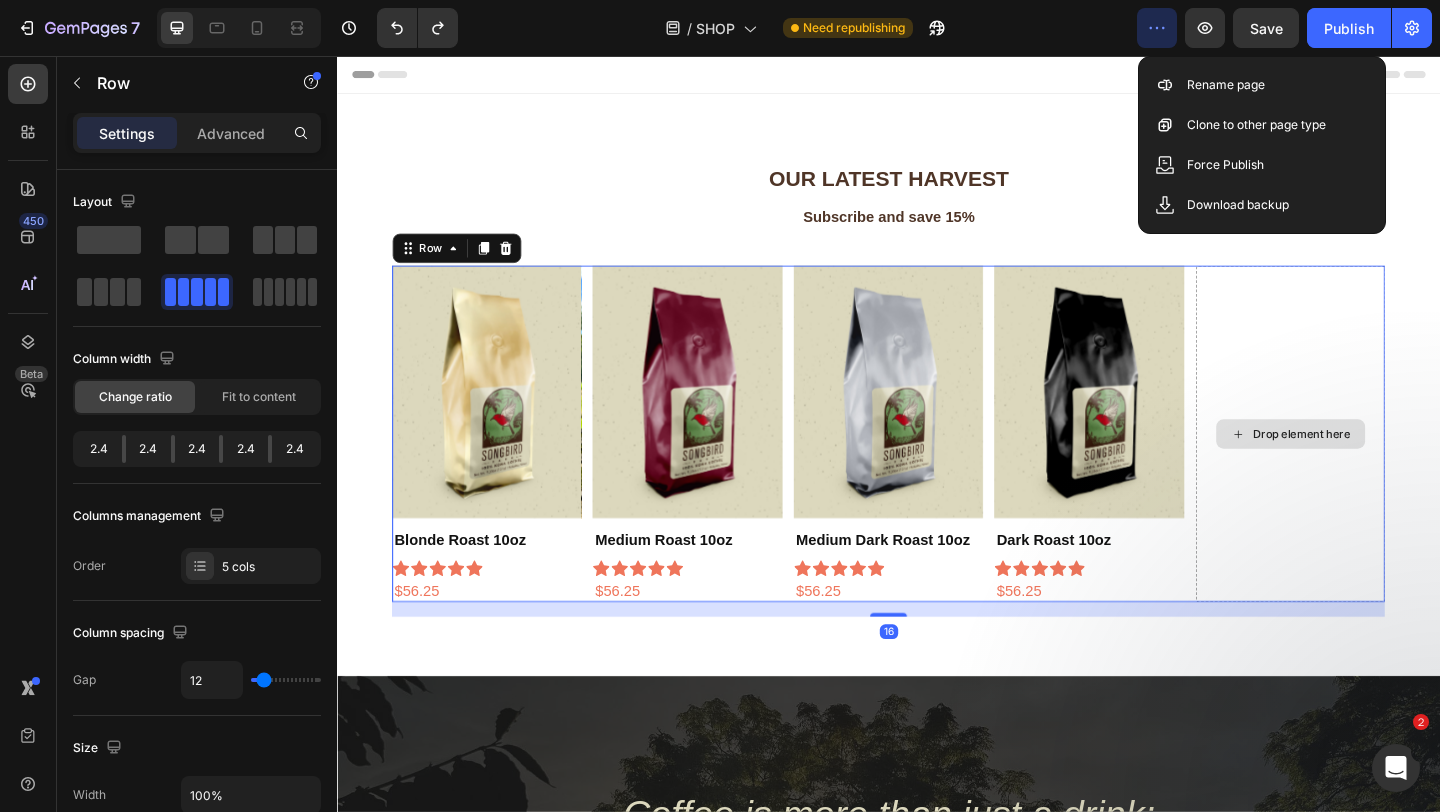 click on "Drop element here" at bounding box center [1374, 467] 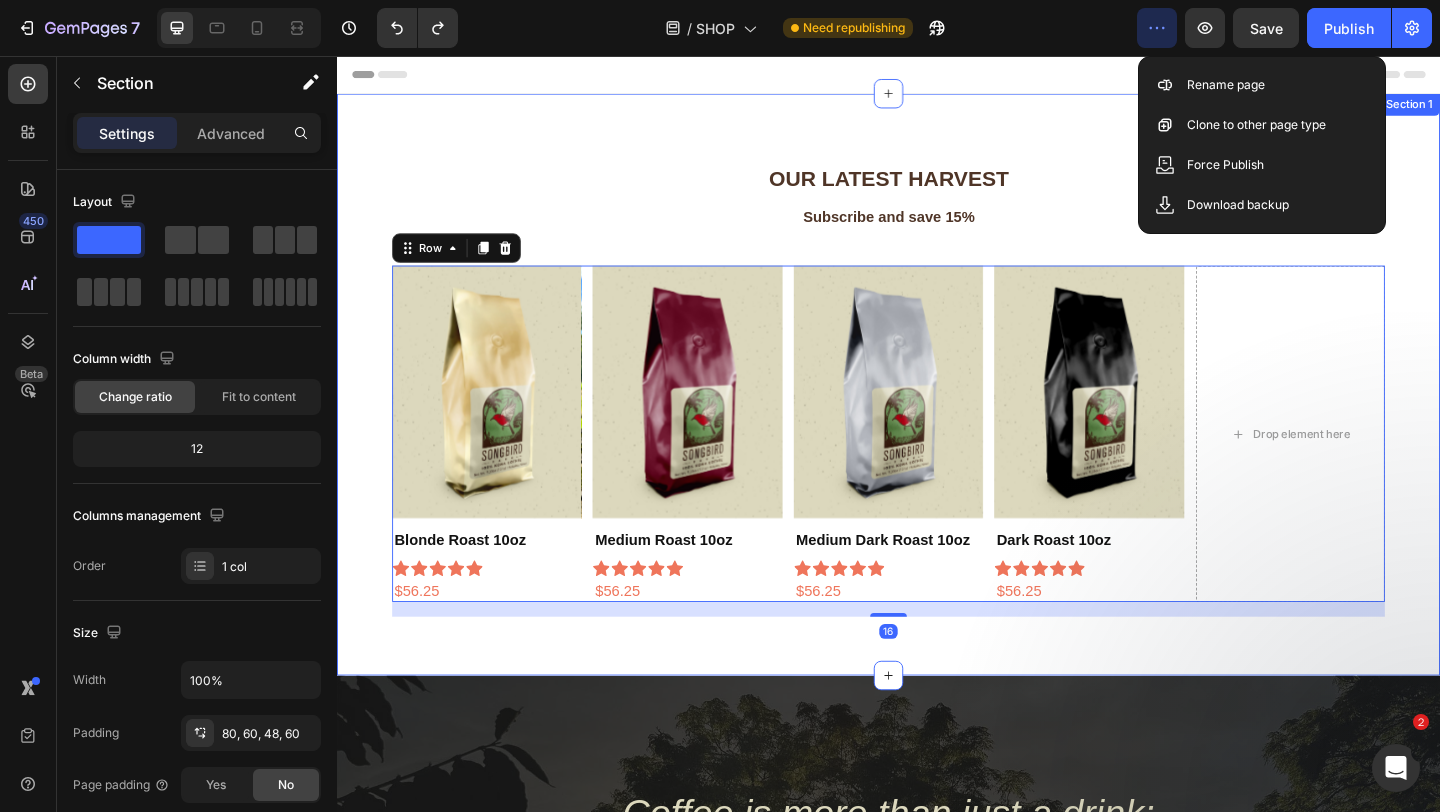 click on "OUR LATEST HARVEST Heading Subscribe and save 15% Heading Product Images Dark Roast 10oz Product Title Icon Icon Icon Icon Icon Icon List Row $56.25 Product Price Product Price Row Product
Drop element here Product Images Medium Dark Roast 10oz Product Title Icon Icon Icon Icon Icon Icon List Row $56.25 Product Price Product Price Row Product Product Images Medium Roast 10oz Product Title Icon Icon Icon Icon Icon Icon List Row $56.25 Product Price Product Price Row Product Product Images Blonde Roast 10oz Product Title Icon Icon Icon Icon Icon Icon List Row $56.25 Product Price Product Price Row Product Row   16 Row Section 1" at bounding box center (937, 413) 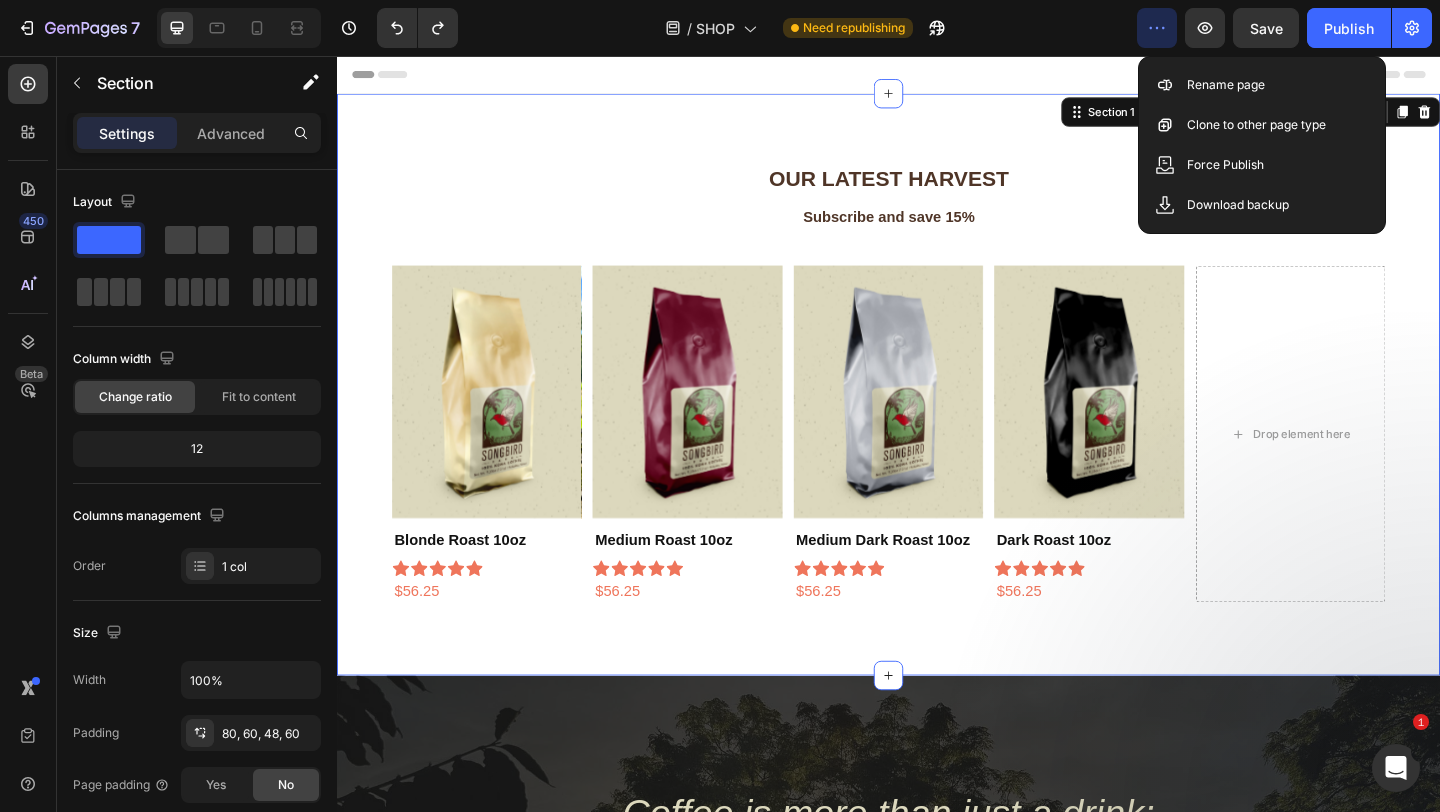click 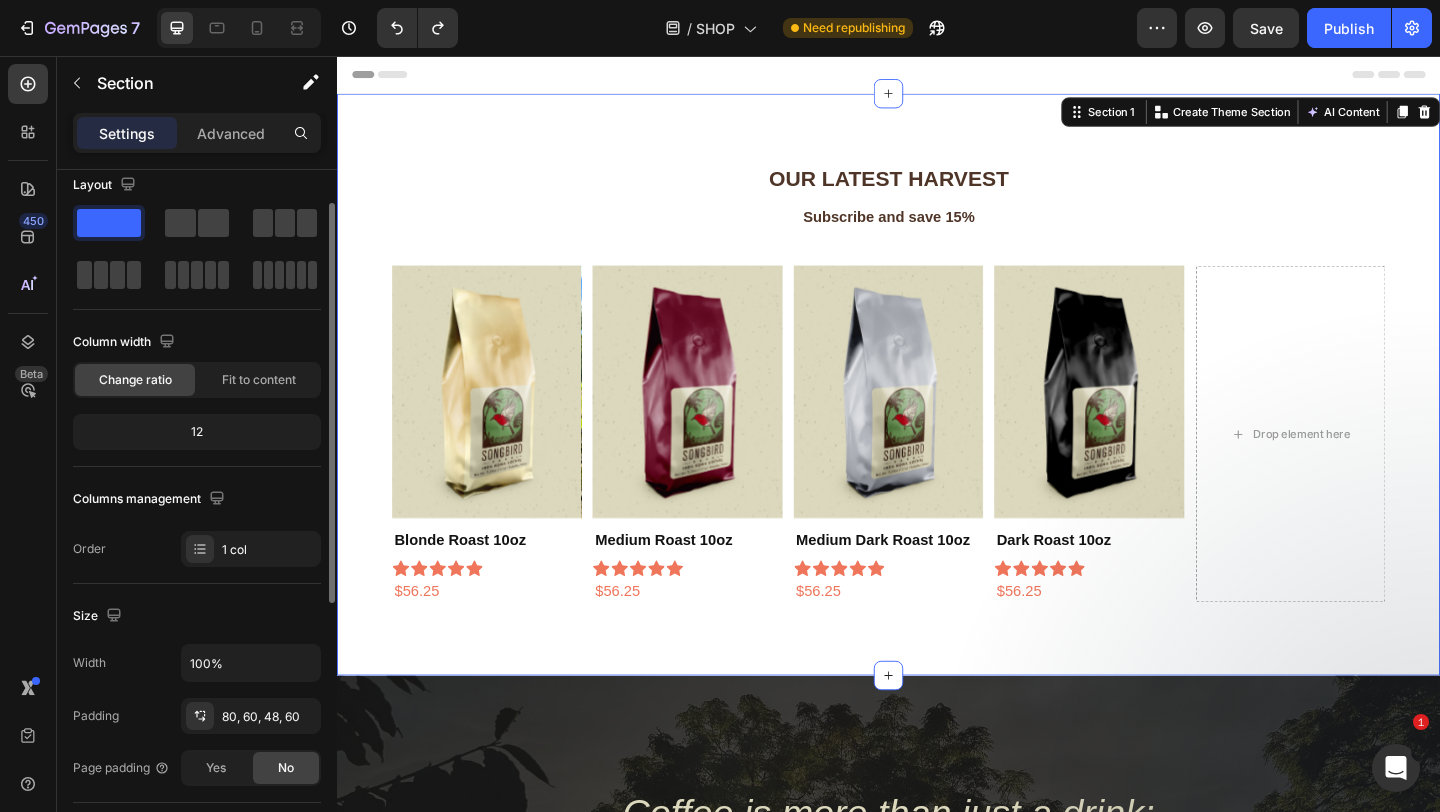 scroll, scrollTop: 0, scrollLeft: 0, axis: both 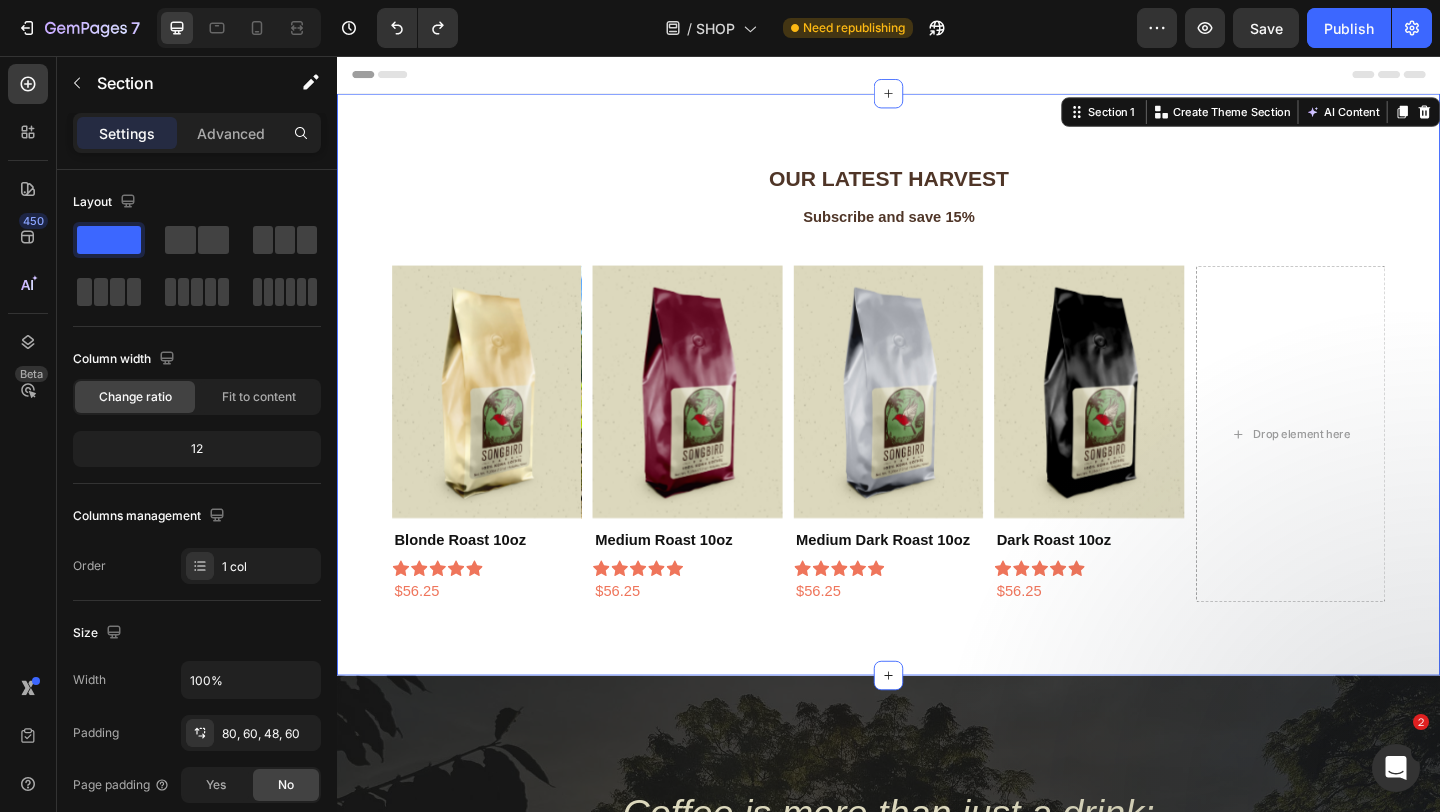 click on "OUR LATEST HARVEST Heading Subscribe and save 15% Heading Product Images Dark Roast 10oz Product Title Icon Icon Icon Icon Icon Icon List Row $56.25 Product Price Product Price Row Product
Drop element here Product Images Medium Dark Roast 10oz Product Title Icon Icon Icon Icon Icon Icon List Row $56.25 Product Price Product Price Row Product Product Images Medium Roast 10oz Product Title Icon Icon Icon Icon Icon Icon List Row $56.25 Product Price Product Price Row Product Product Images Blonde Roast 10oz Product Title Icon Icon Icon Icon Icon Icon List Row $56.25 Product Price Product Price Row Product Row Row Section 1   You can create reusable sections Create Theme Section AI Content Write with GemAI What would you like to describe here? Tone and Voice Persuasive Product Founders Subscription package Show more Generate" at bounding box center (937, 413) 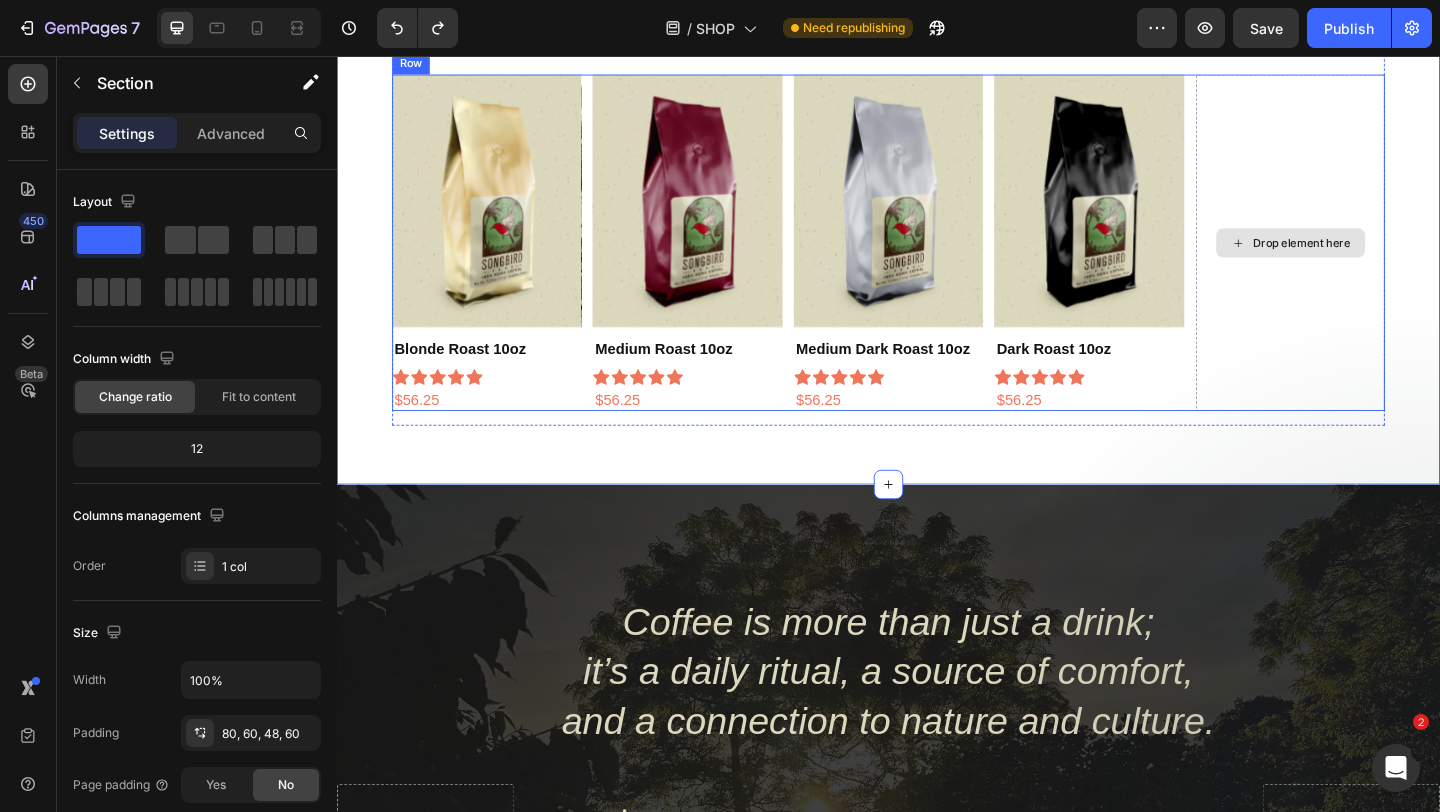 scroll, scrollTop: 212, scrollLeft: 0, axis: vertical 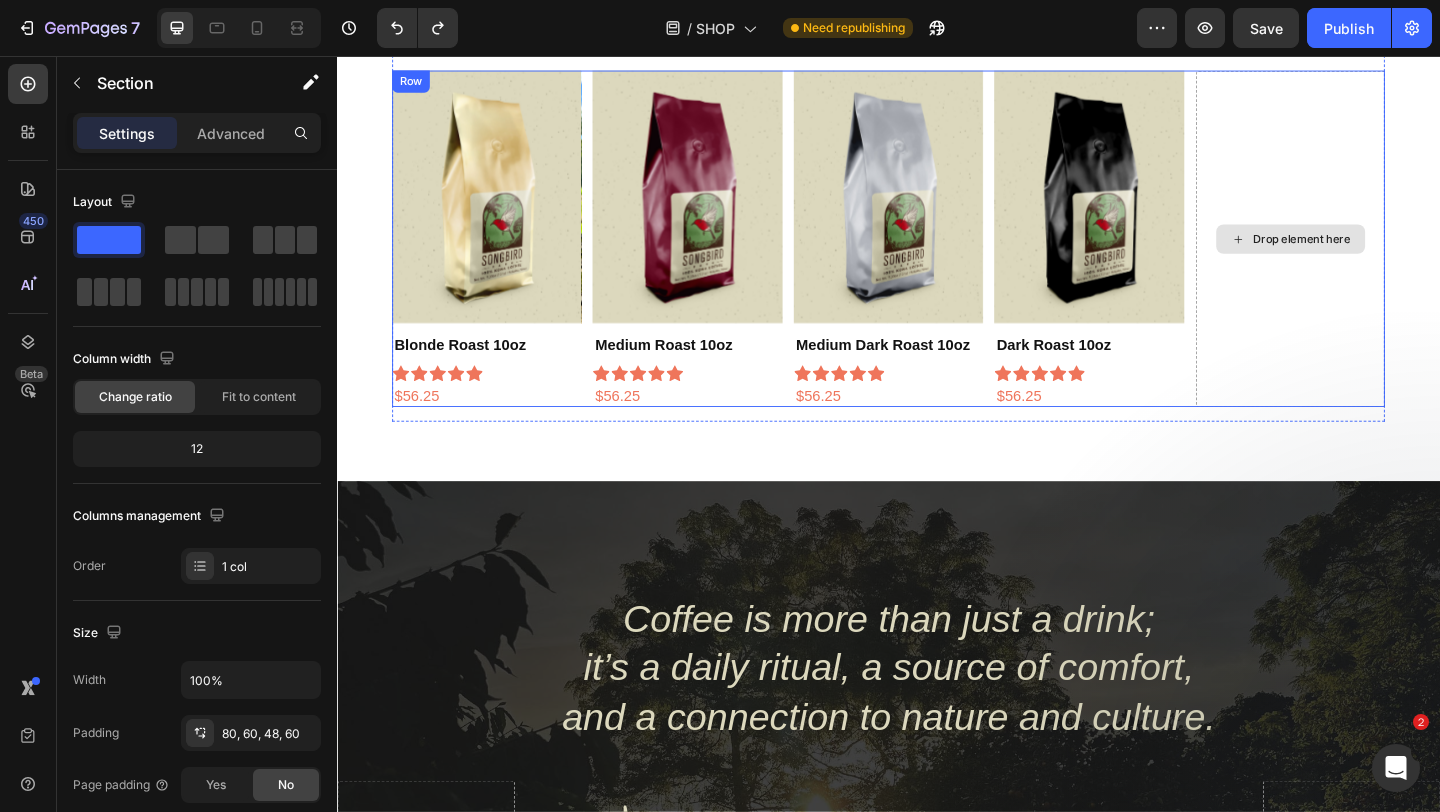 click on "Drop element here" at bounding box center [1386, 255] 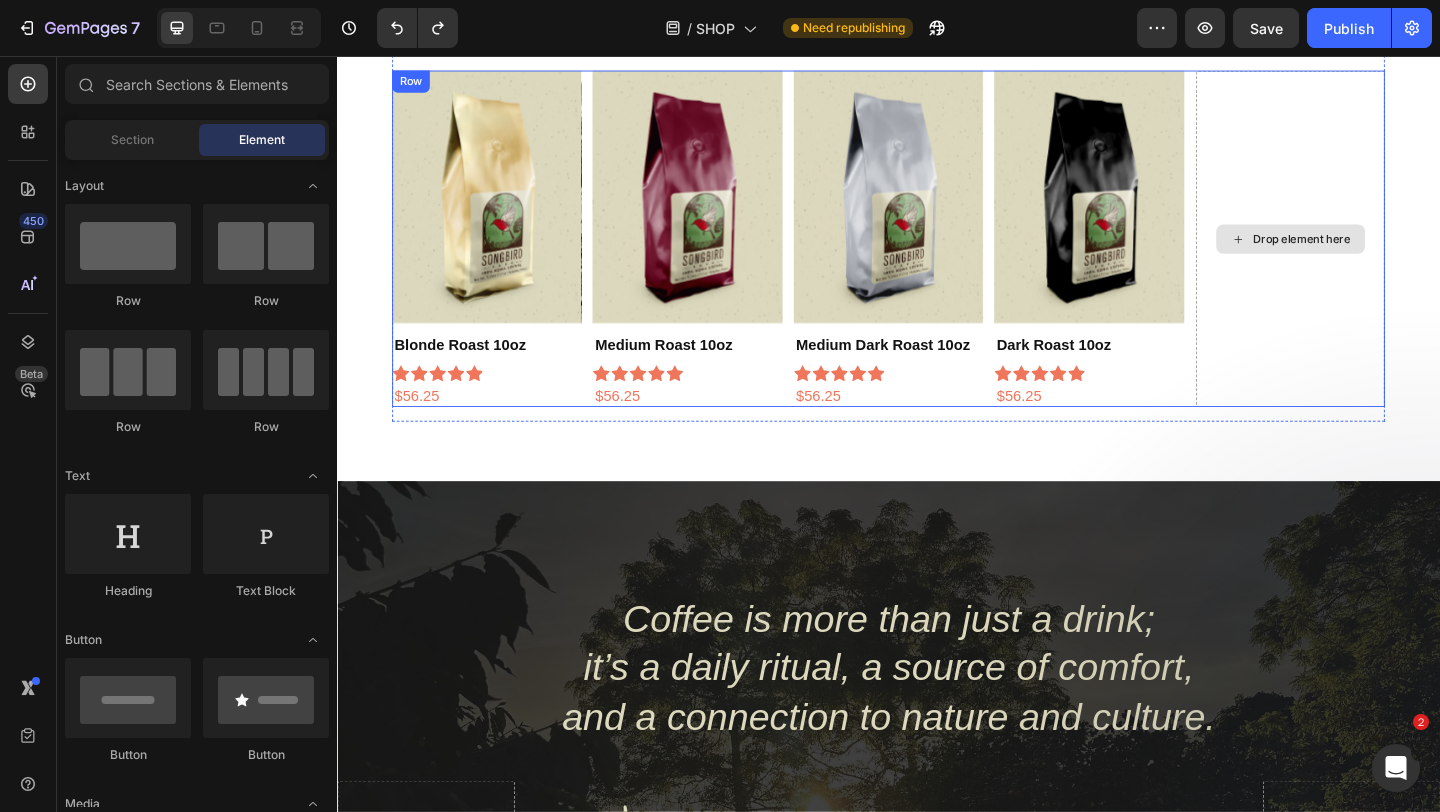 click on "Drop element here" at bounding box center (1386, 255) 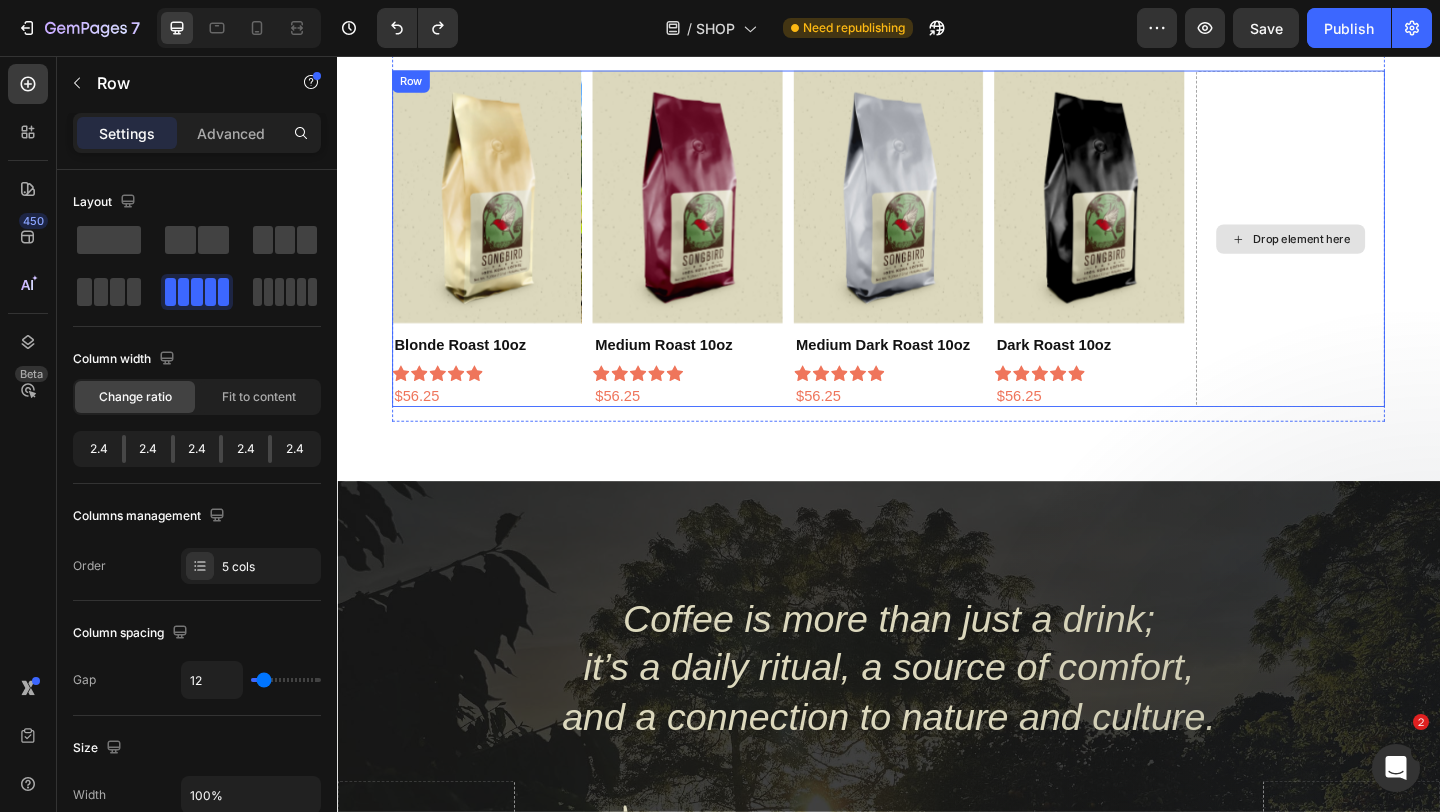 click on "Drop element here" at bounding box center (1374, 255) 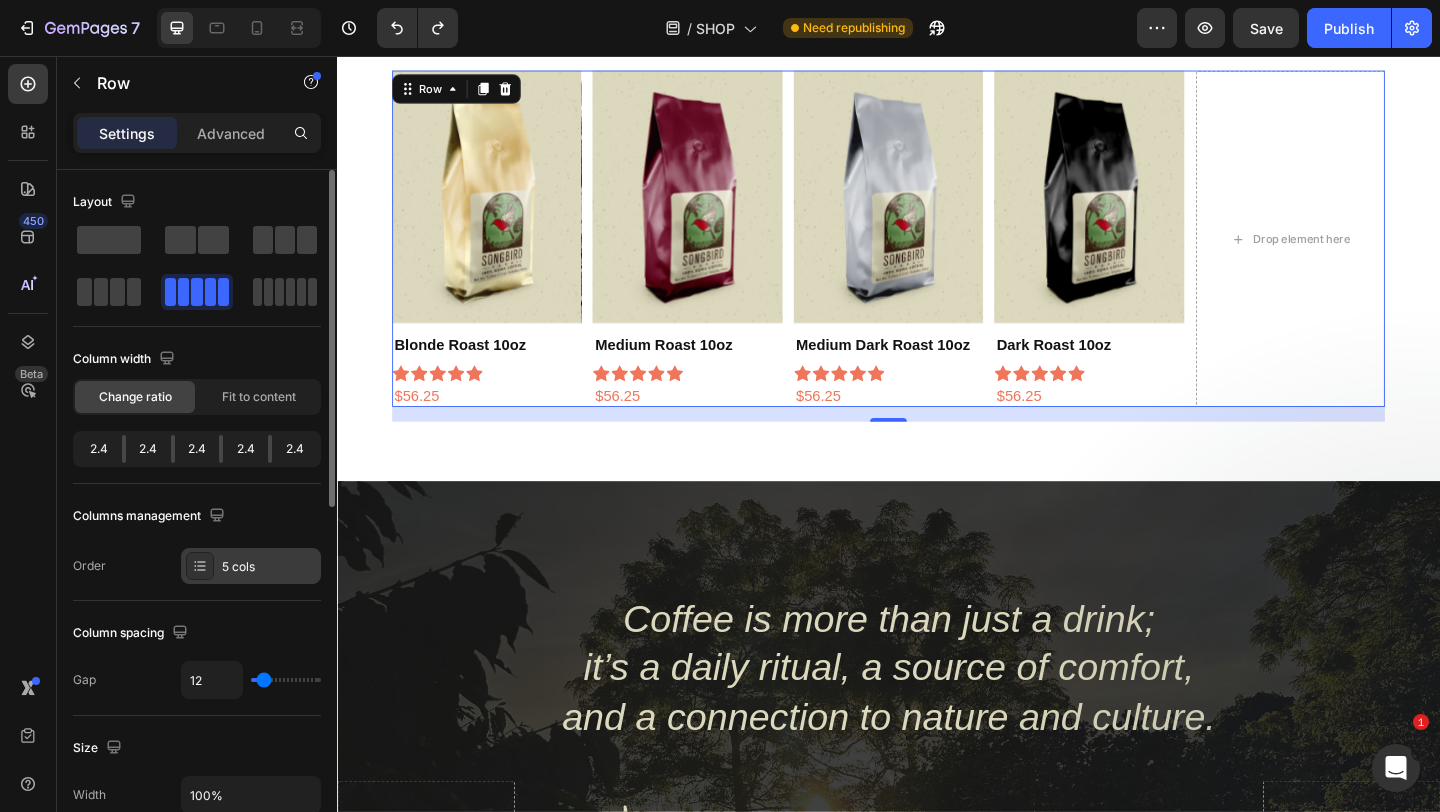 click on "5 cols" at bounding box center [269, 567] 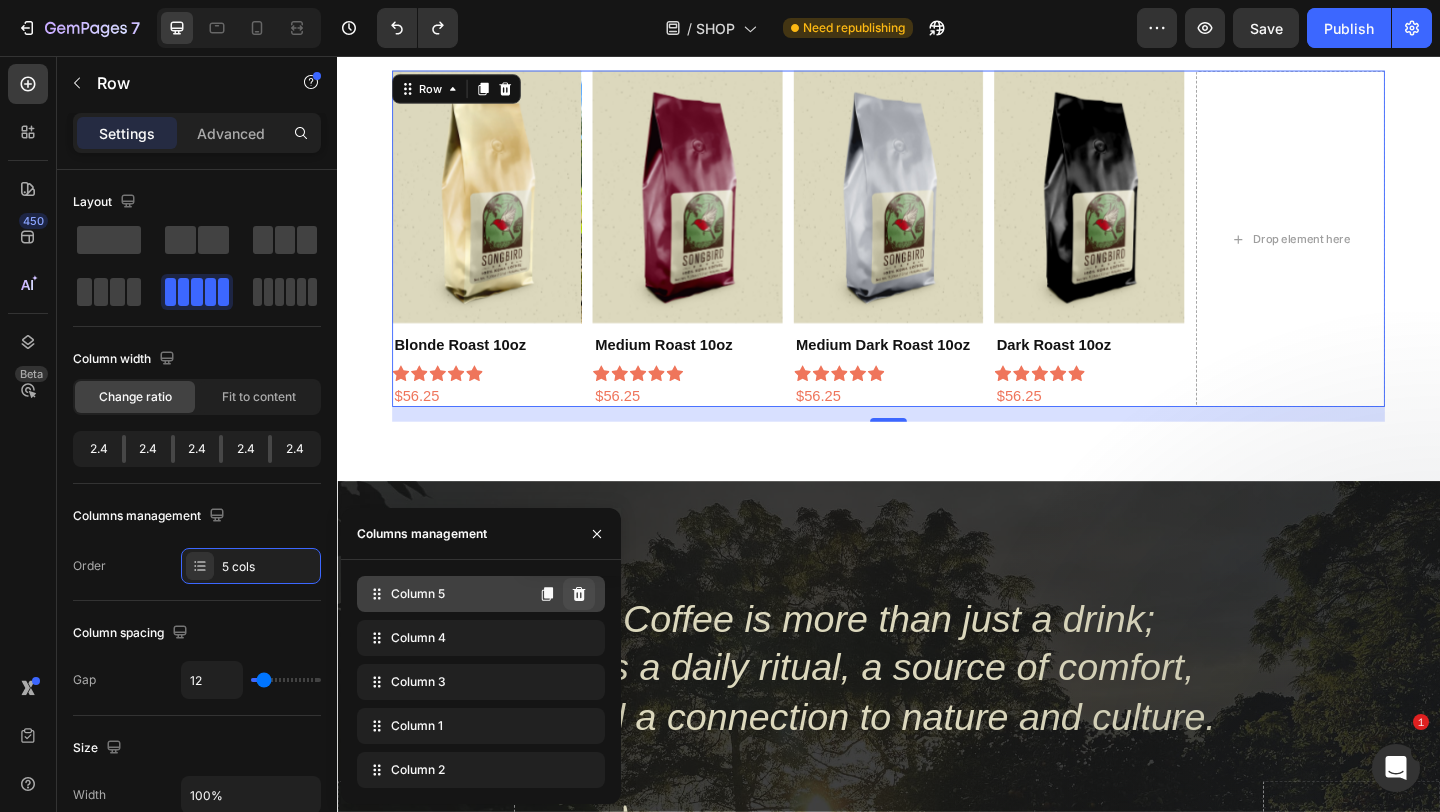 click 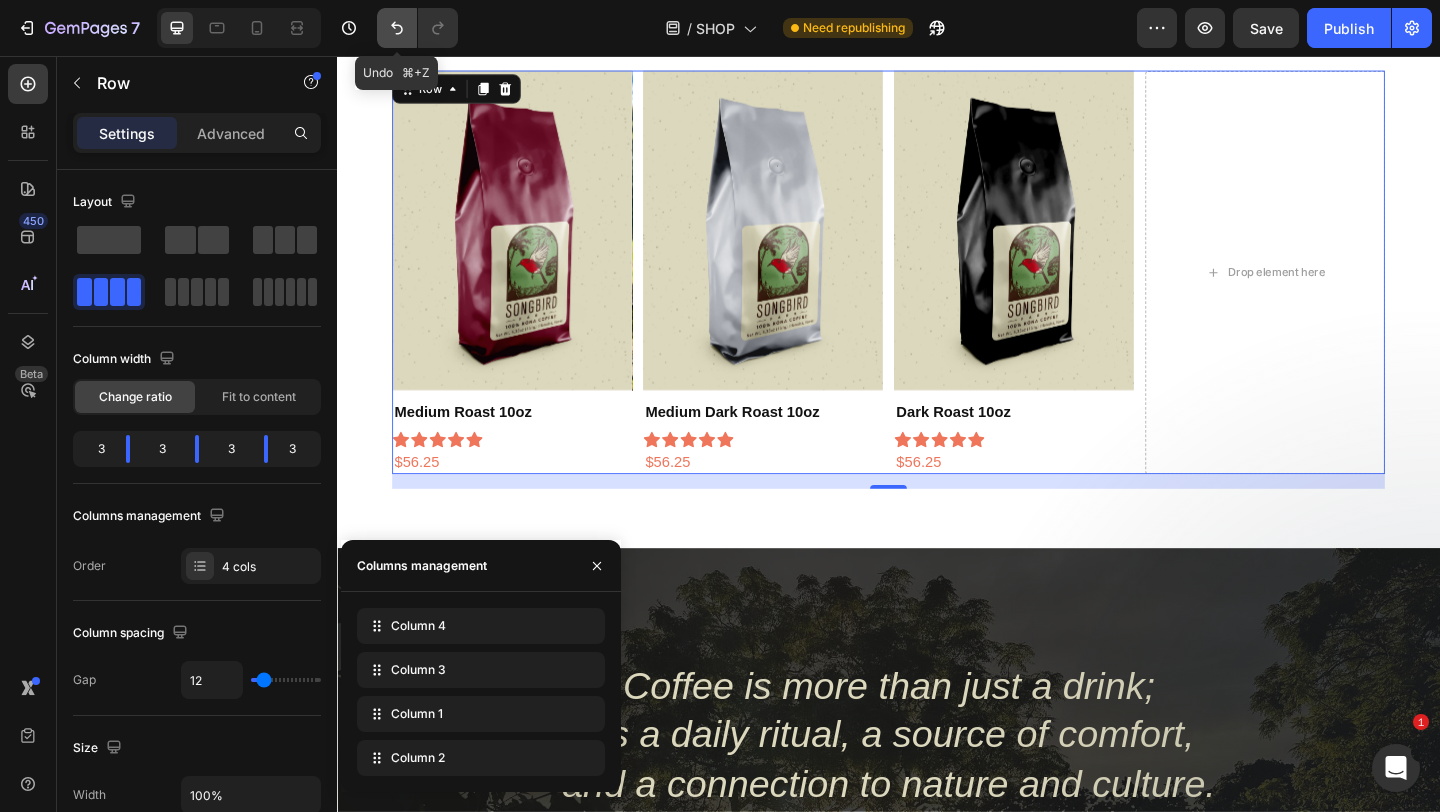 click 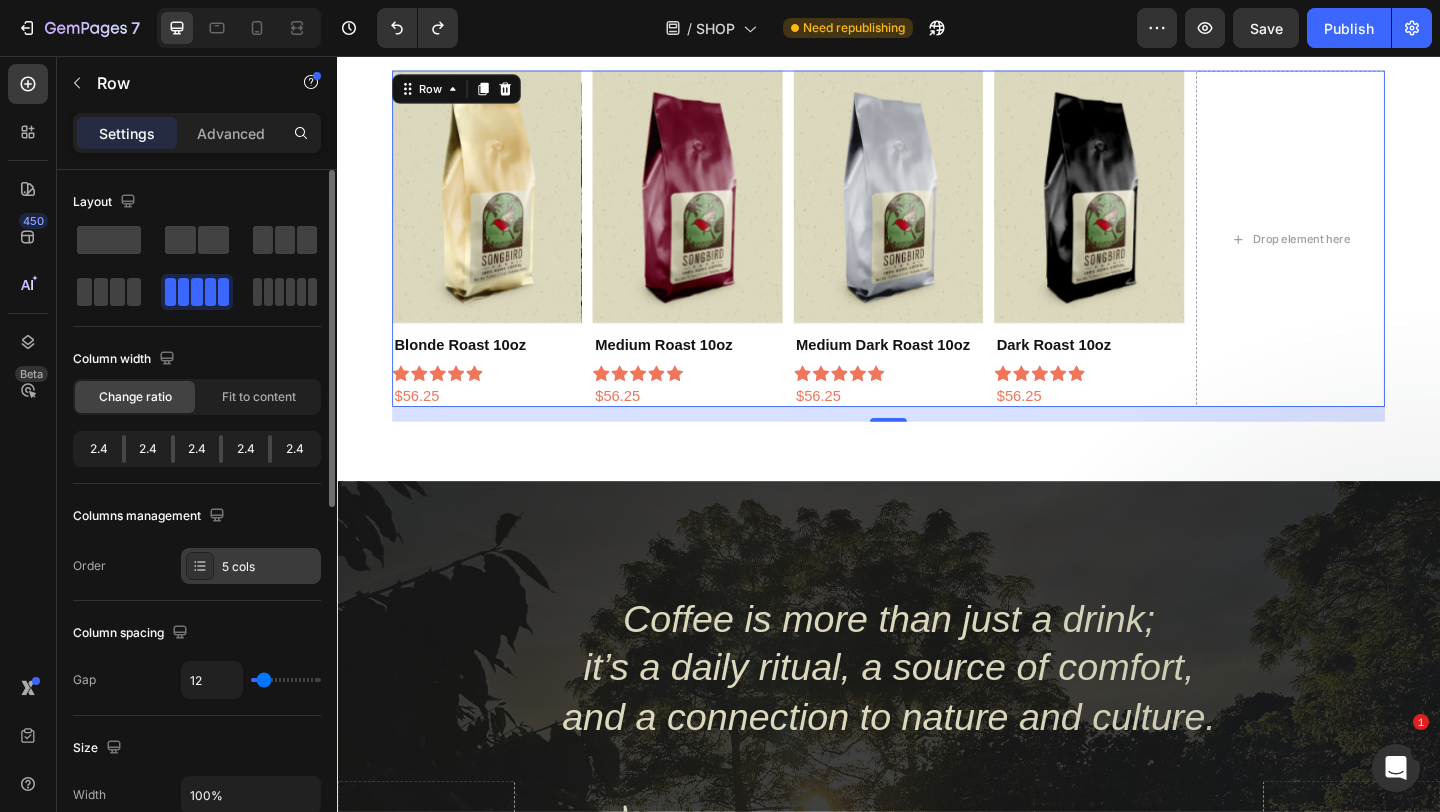 click on "5 cols" at bounding box center (269, 567) 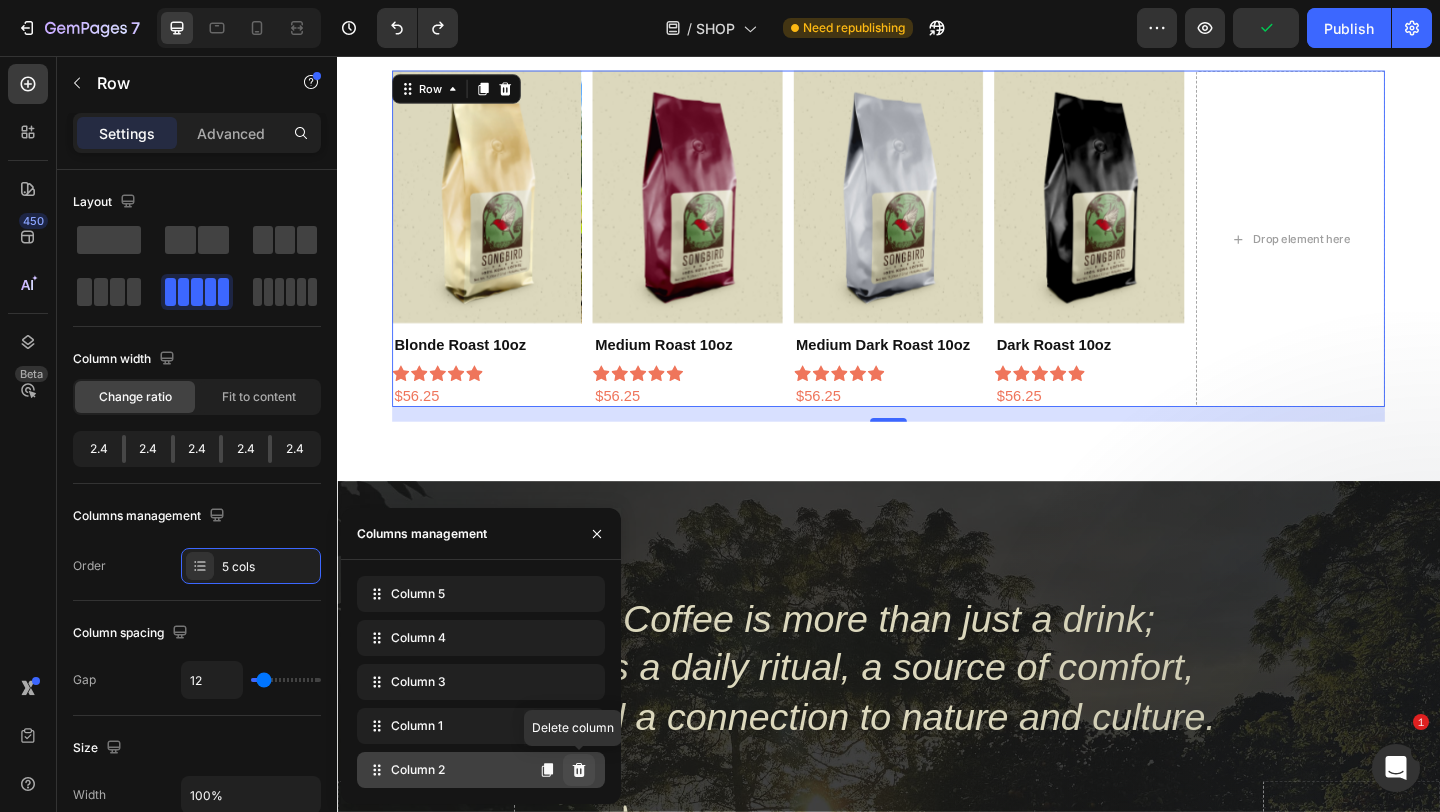 click 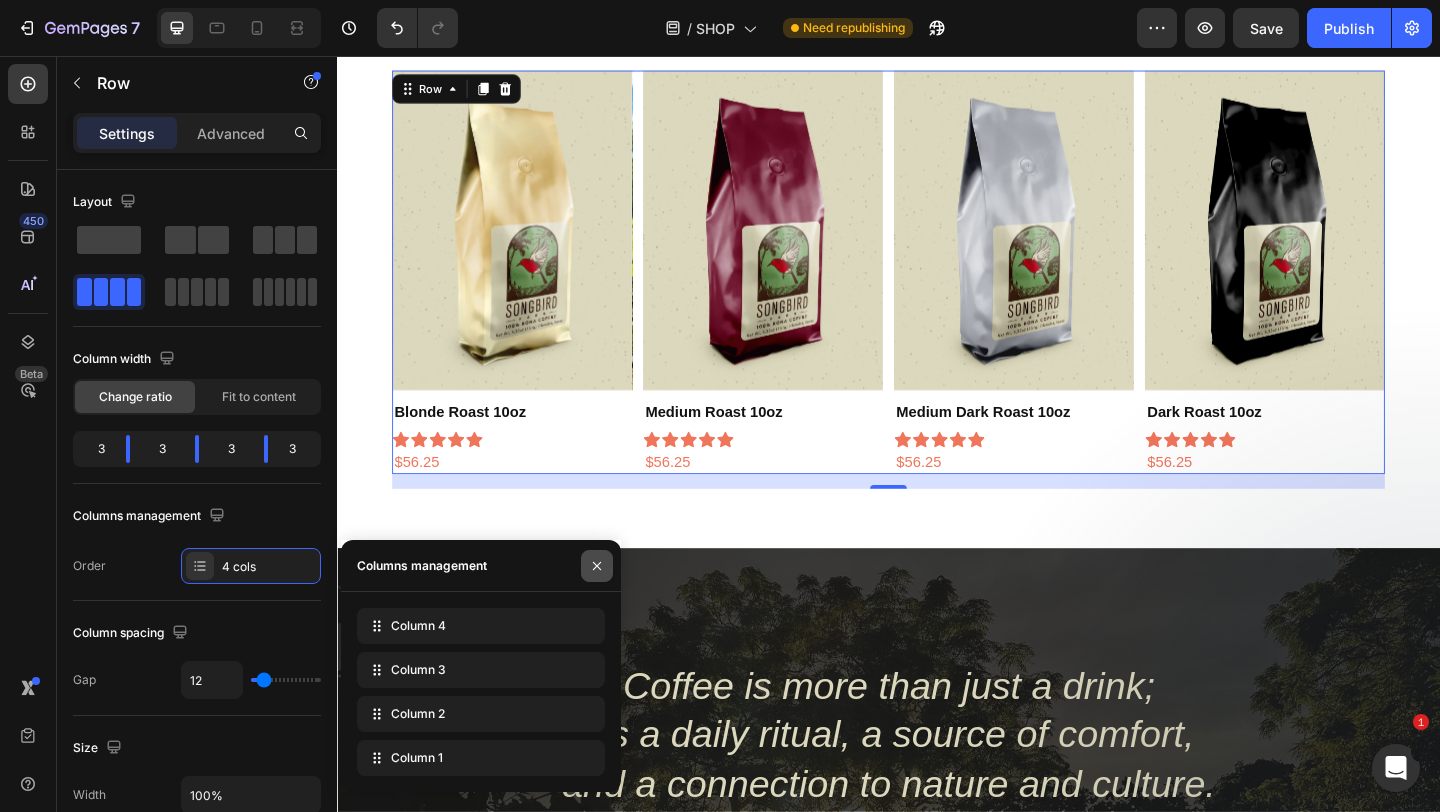 click 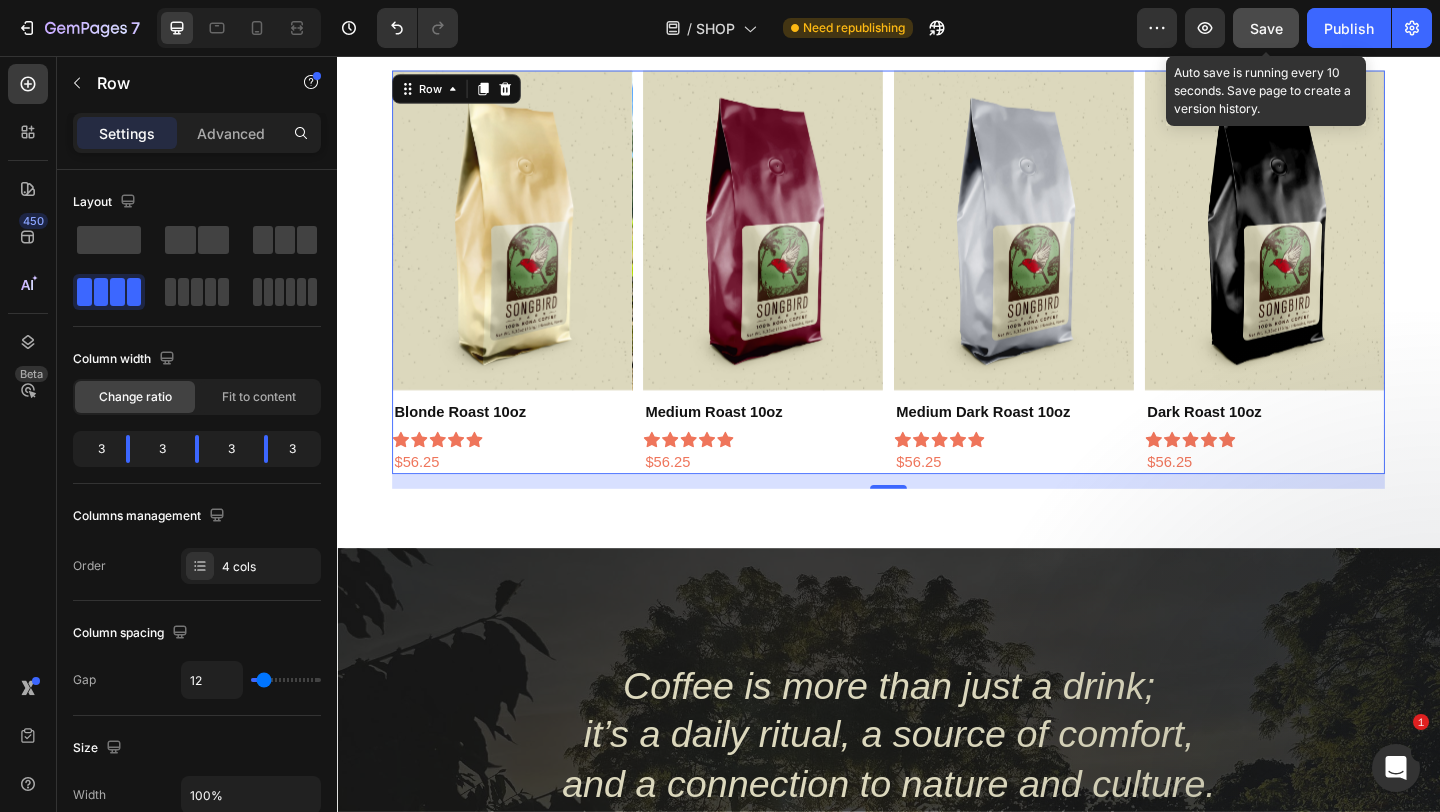 click on "Save" 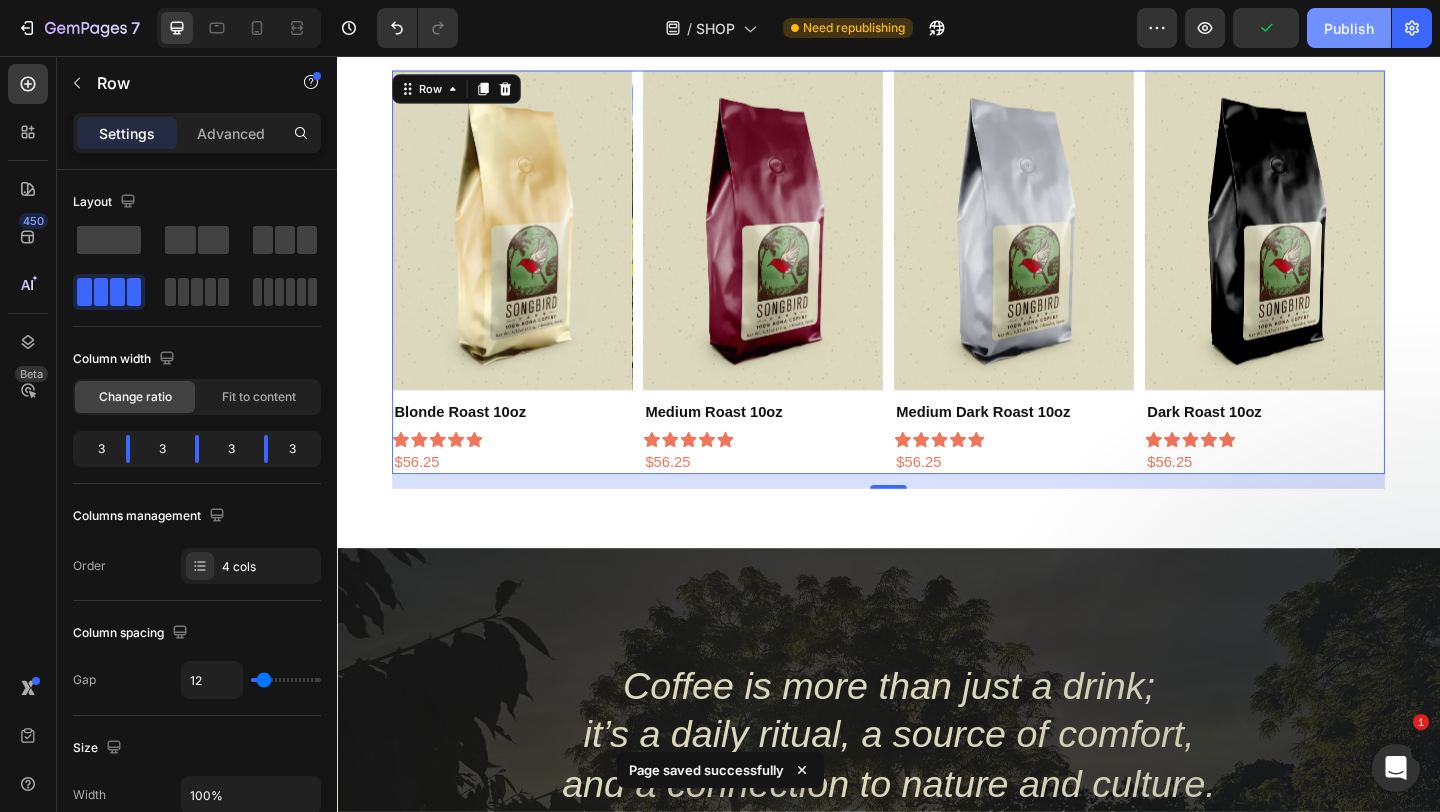 click on "Publish" at bounding box center [1349, 28] 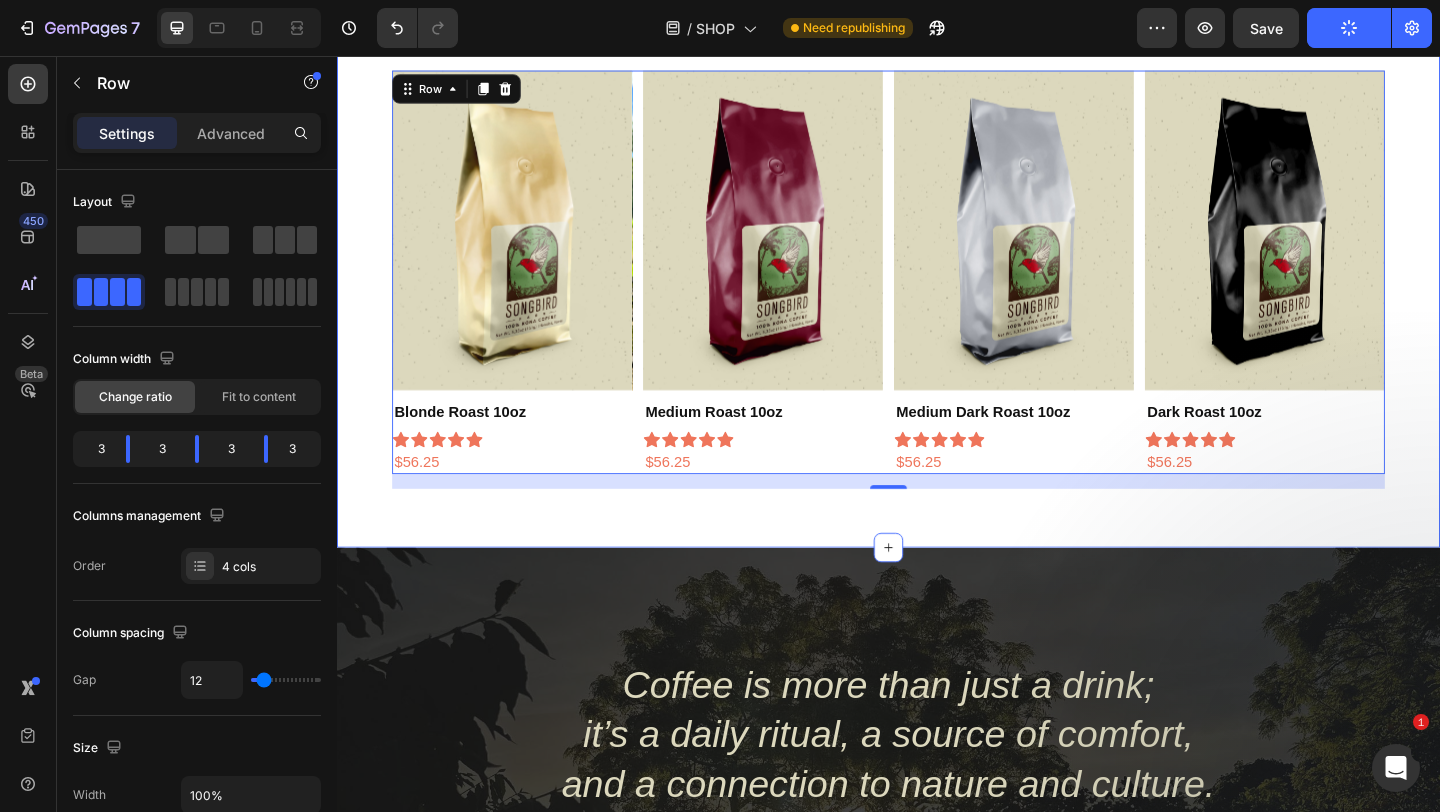 scroll, scrollTop: 0, scrollLeft: 0, axis: both 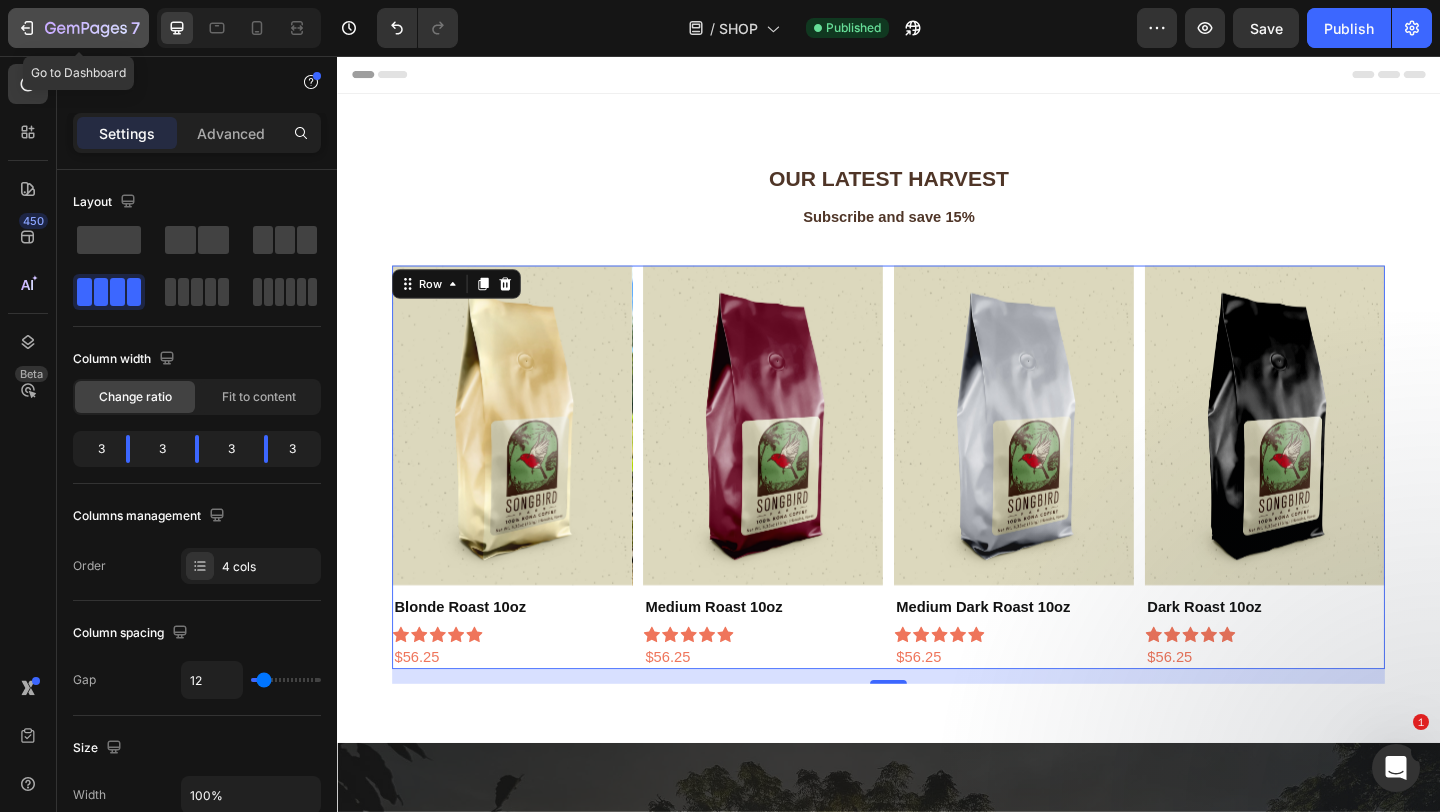 click on "7" 